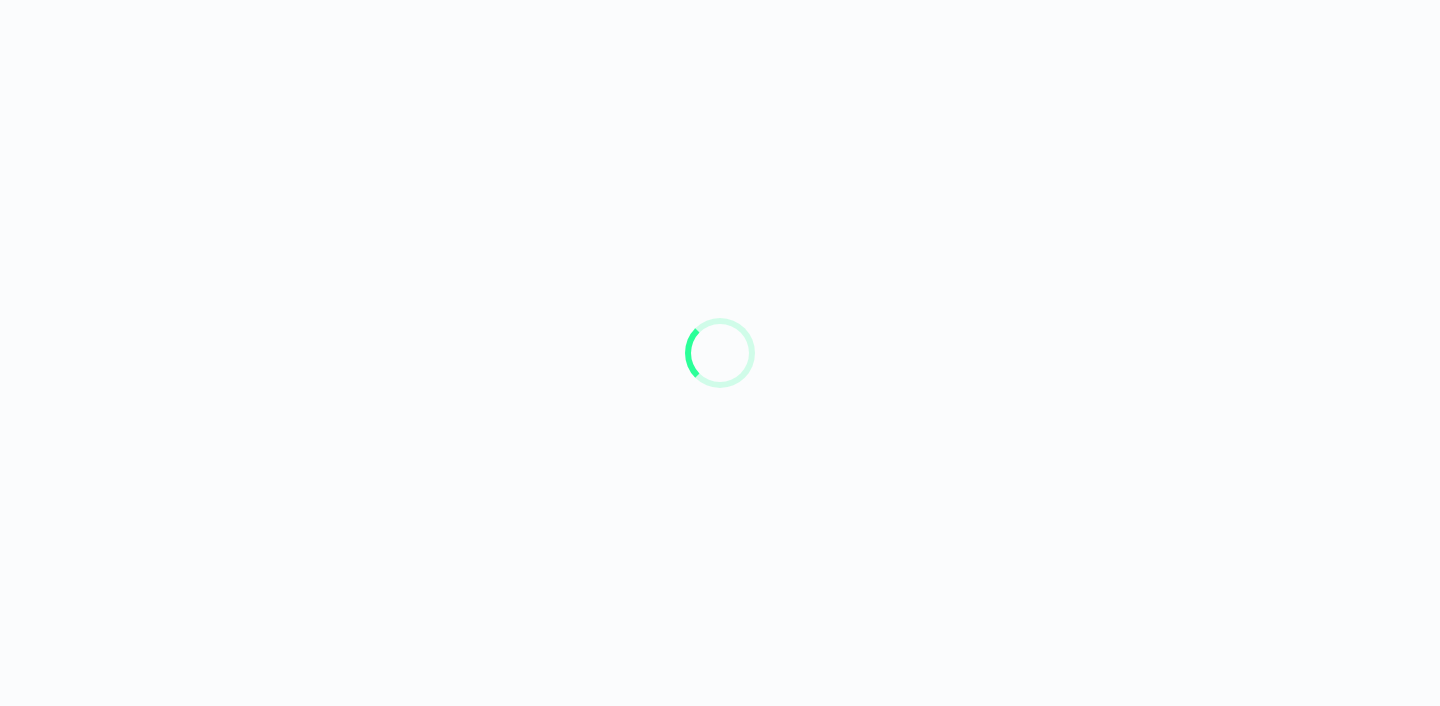 scroll, scrollTop: 0, scrollLeft: 0, axis: both 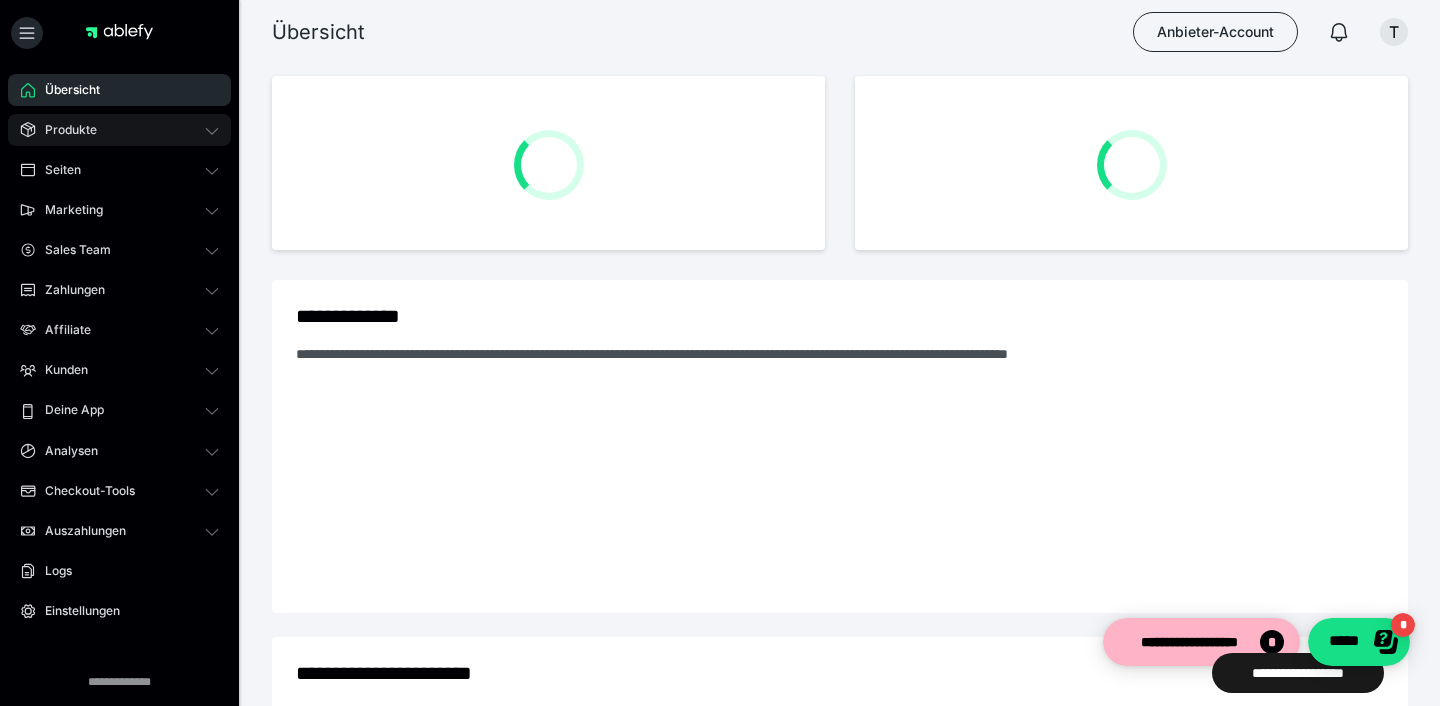 click on "Produkte" at bounding box center (119, 130) 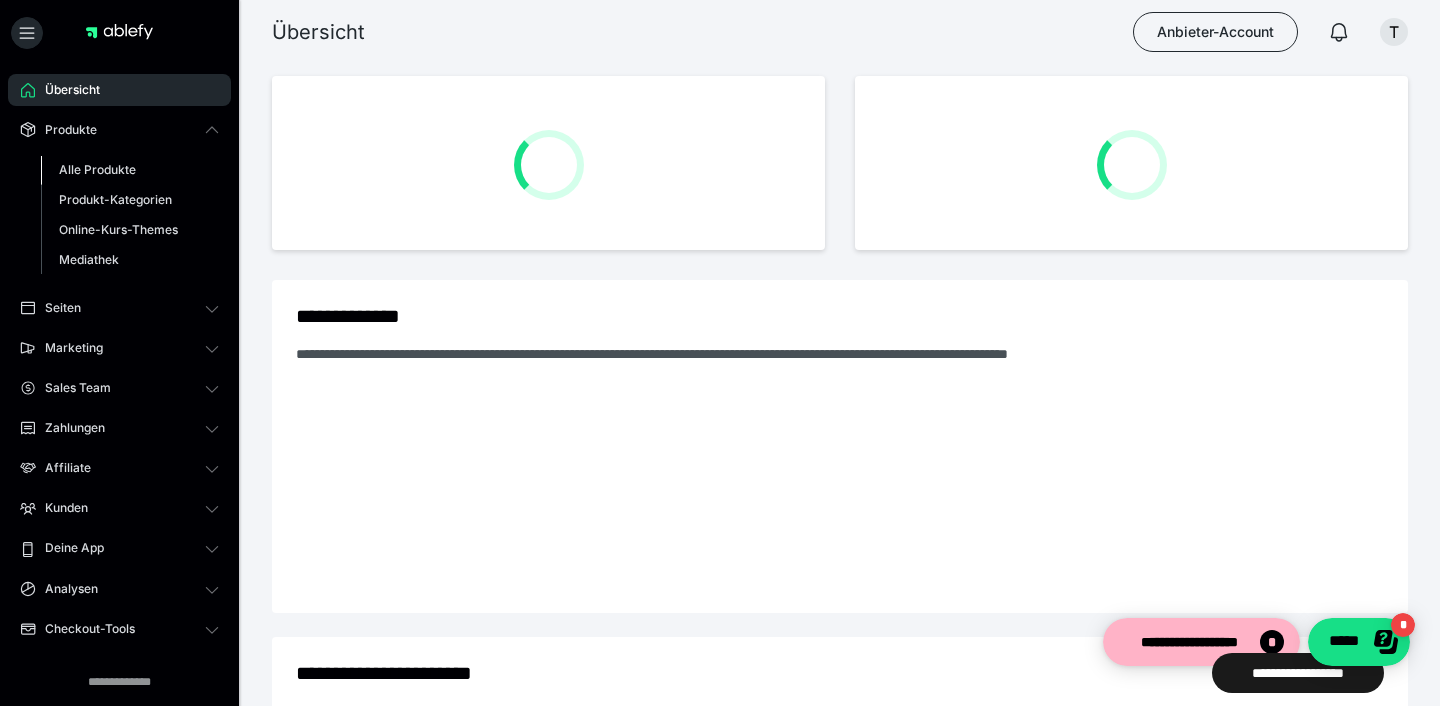 click on "Alle Produkte" at bounding box center (97, 169) 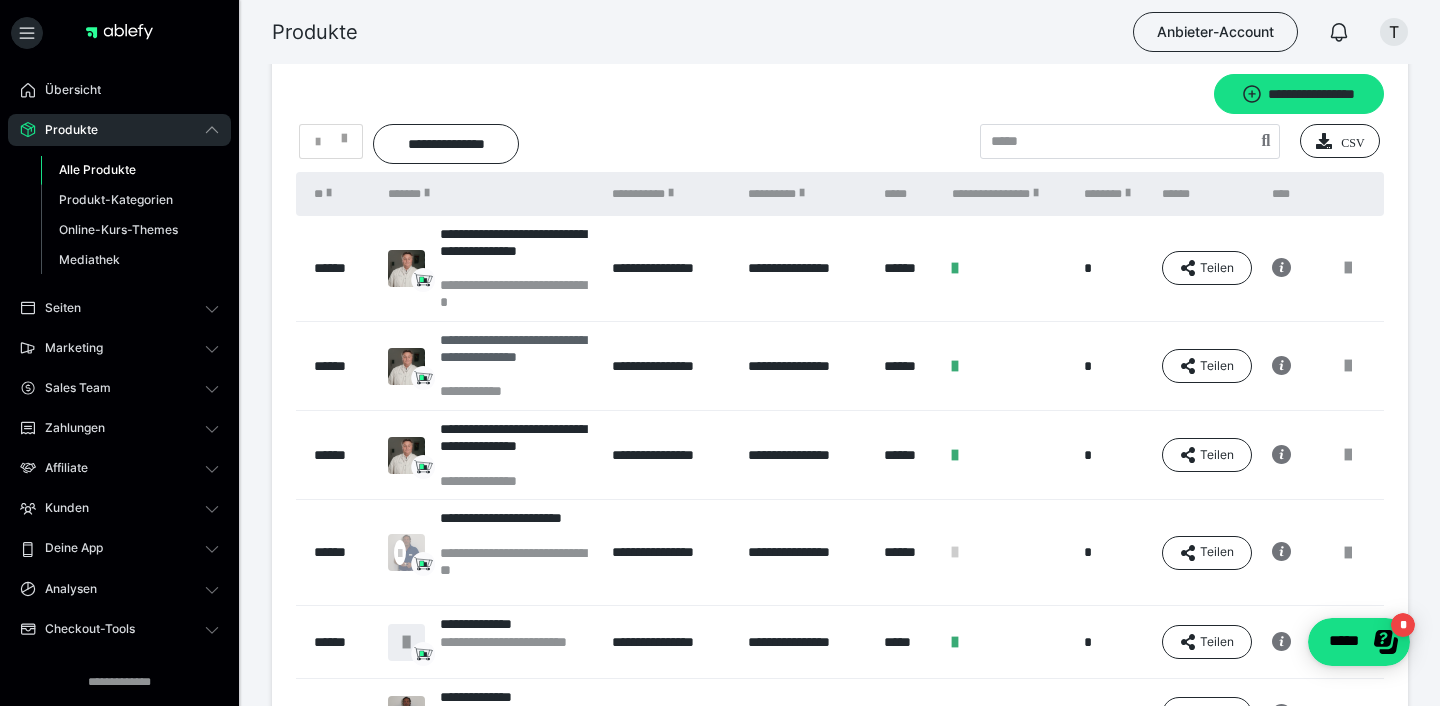 scroll, scrollTop: 44, scrollLeft: 0, axis: vertical 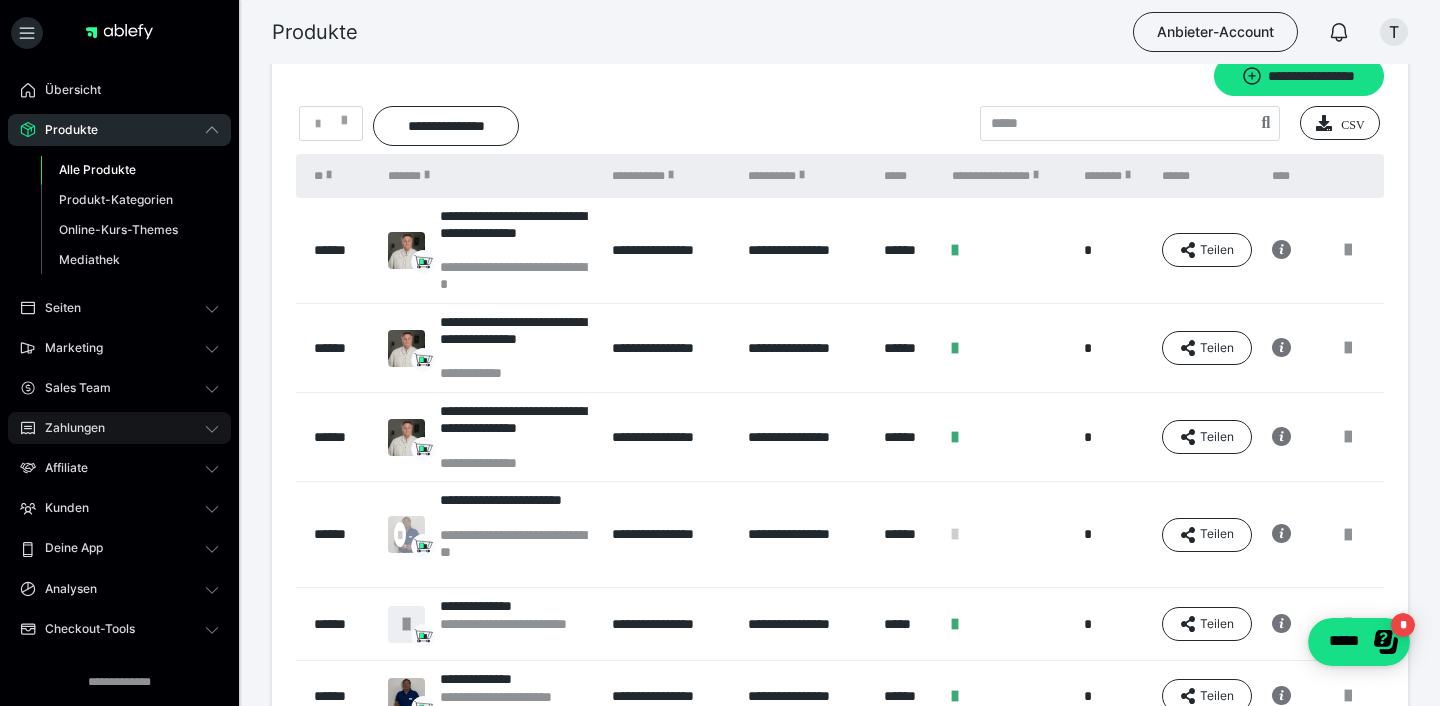 click on "Zahlungen" at bounding box center (68, 428) 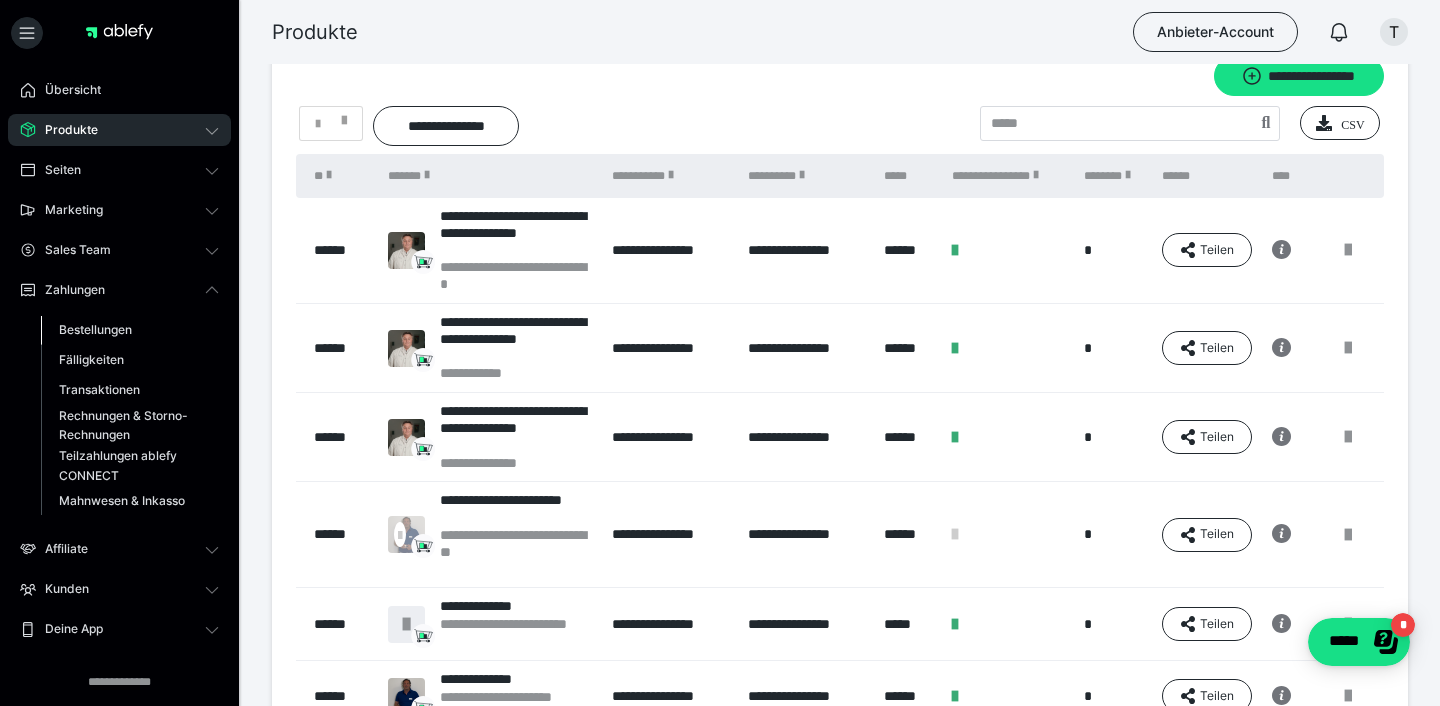 click on "Bestellungen" at bounding box center (95, 329) 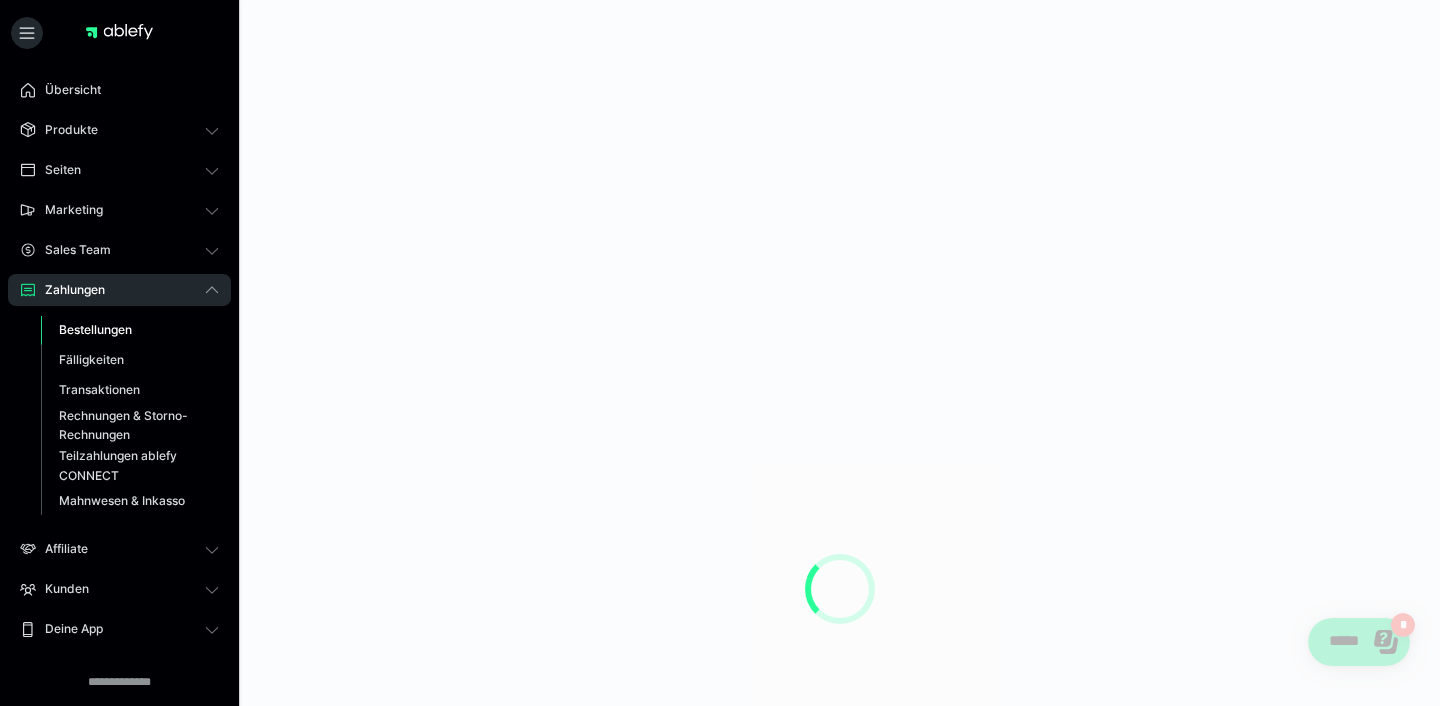 scroll, scrollTop: 0, scrollLeft: 0, axis: both 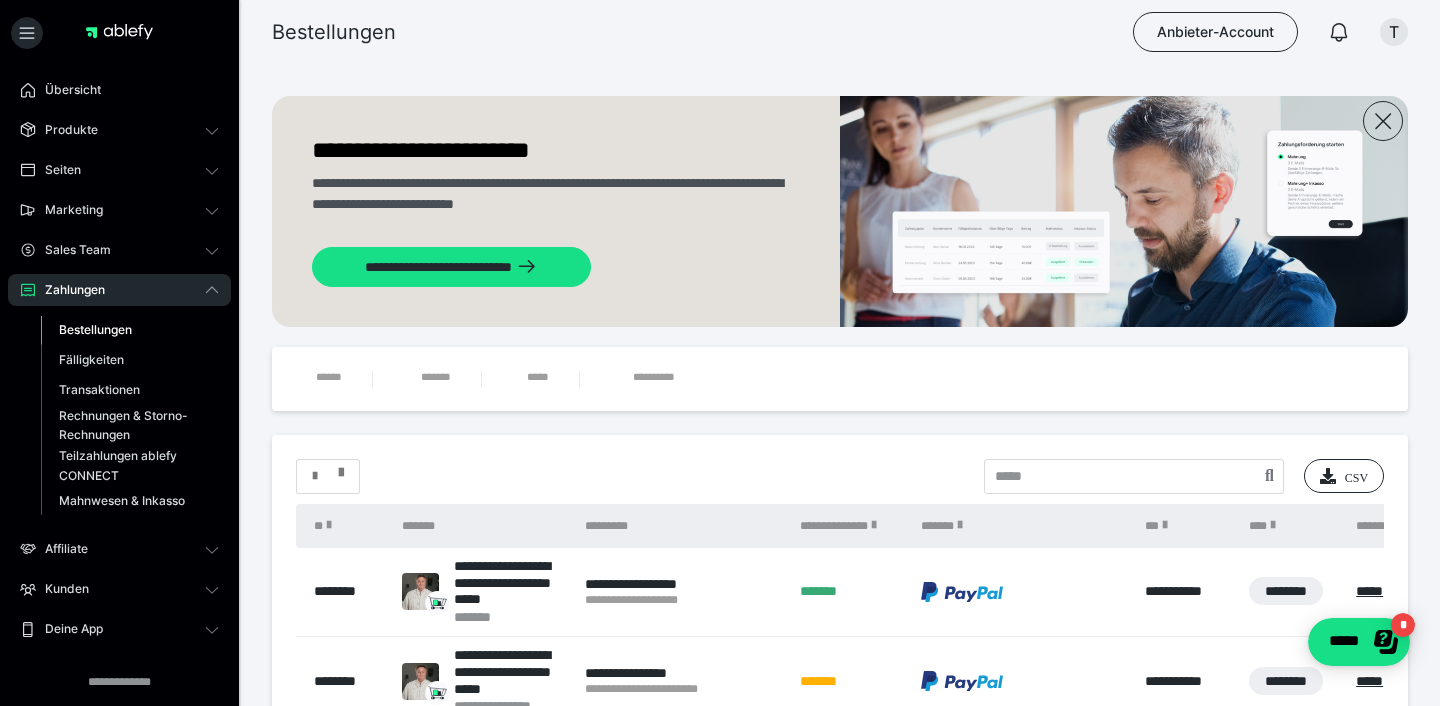 click at bounding box center [341, 468] 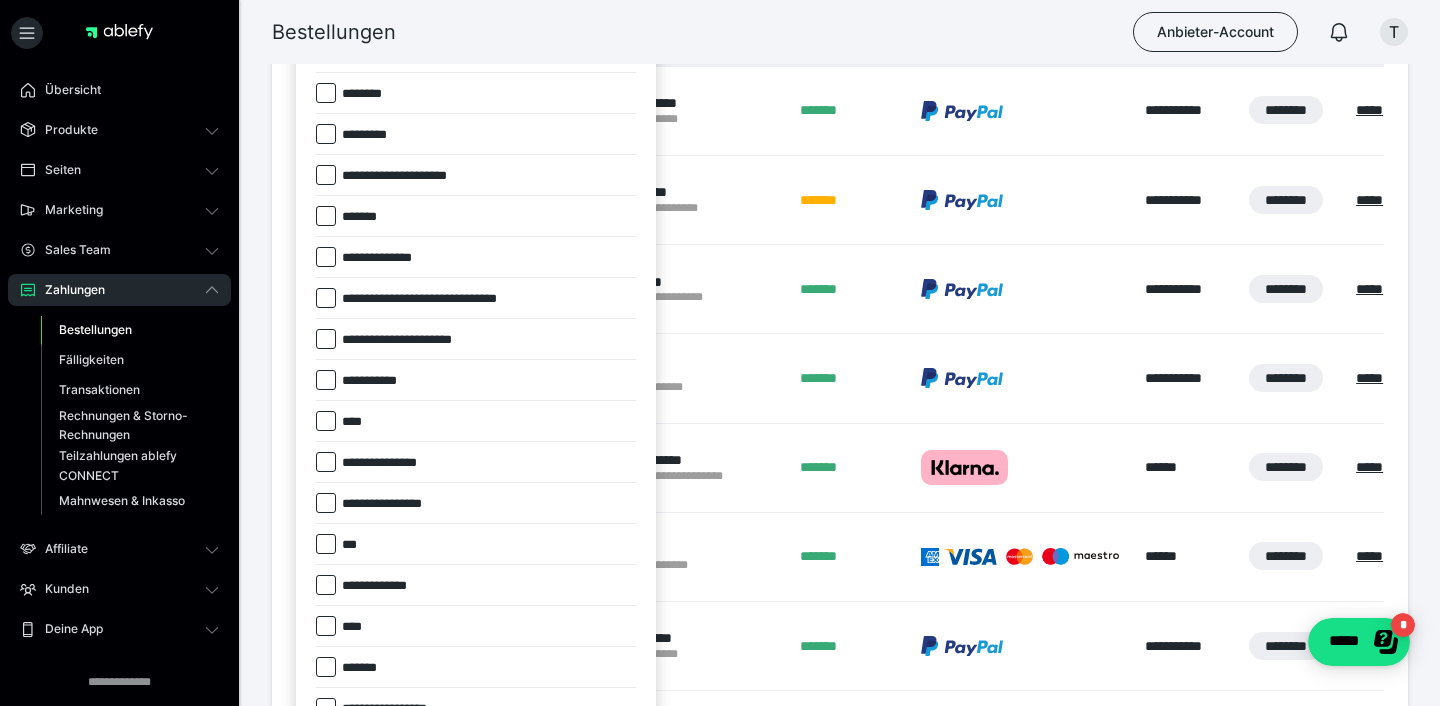 scroll, scrollTop: 536, scrollLeft: 0, axis: vertical 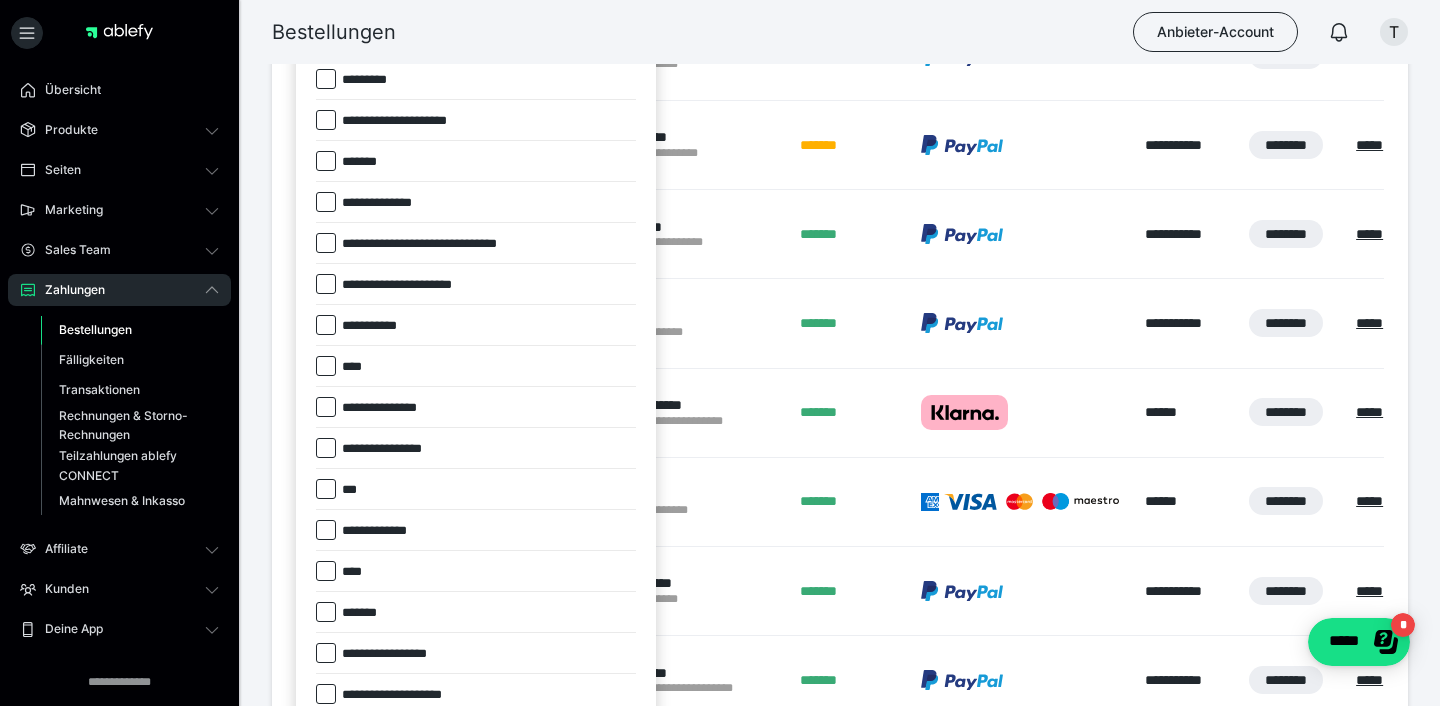 click on "****" at bounding box center (348, 362) 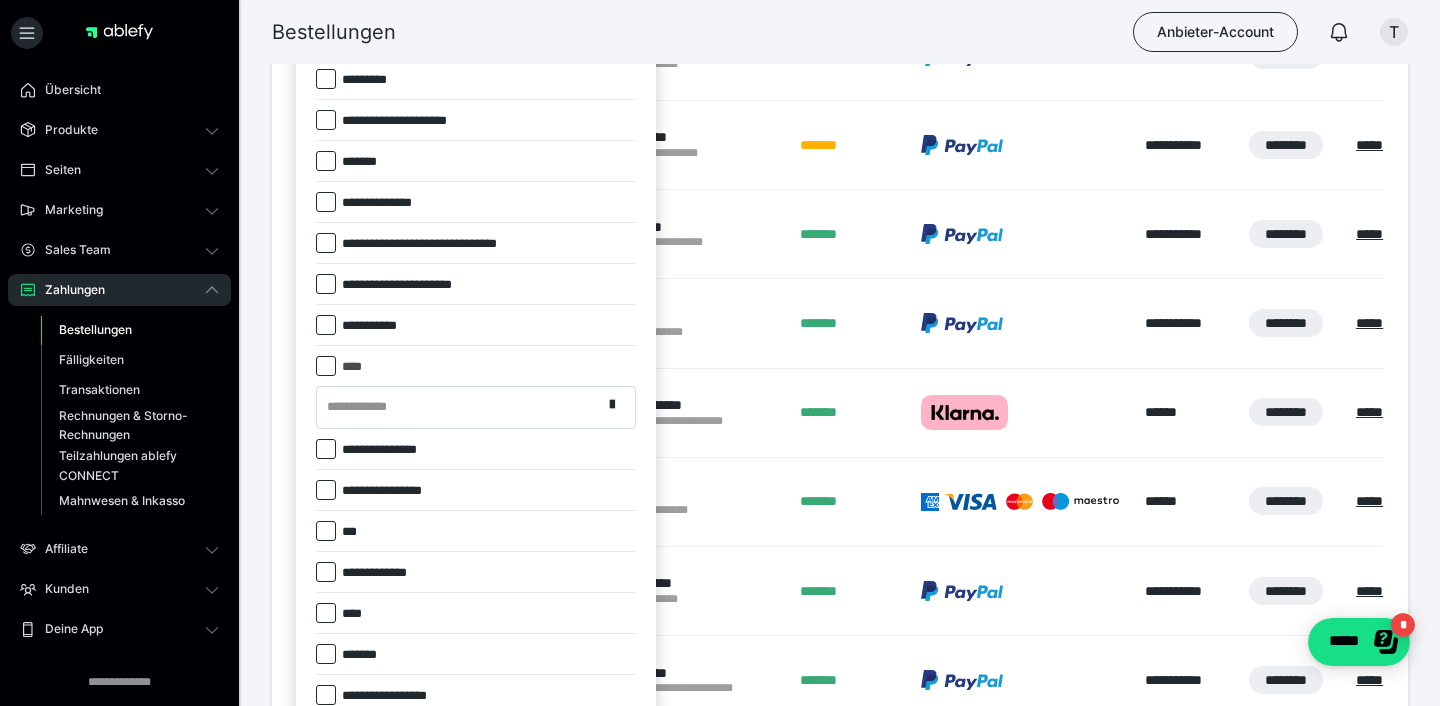 click on "**********" at bounding box center (459, 407) 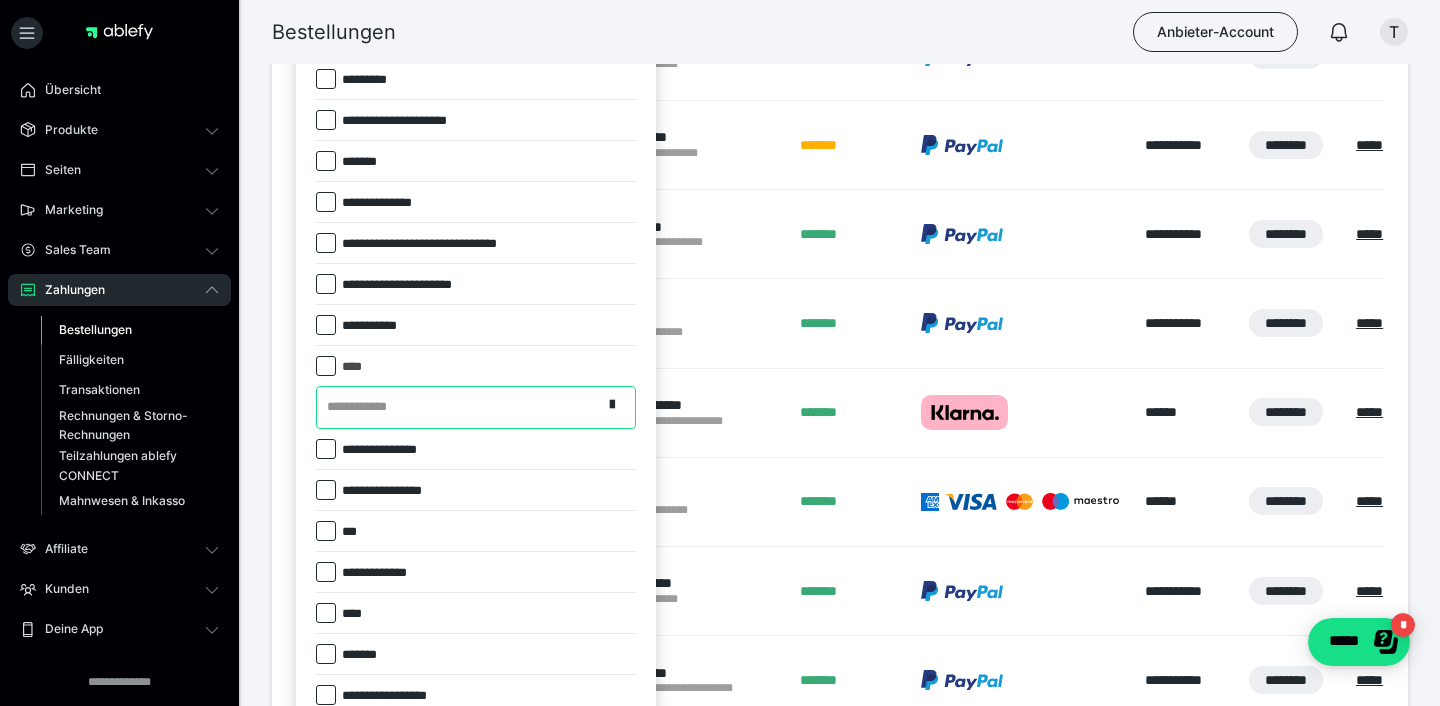 click on "**********" at bounding box center (366, 407) 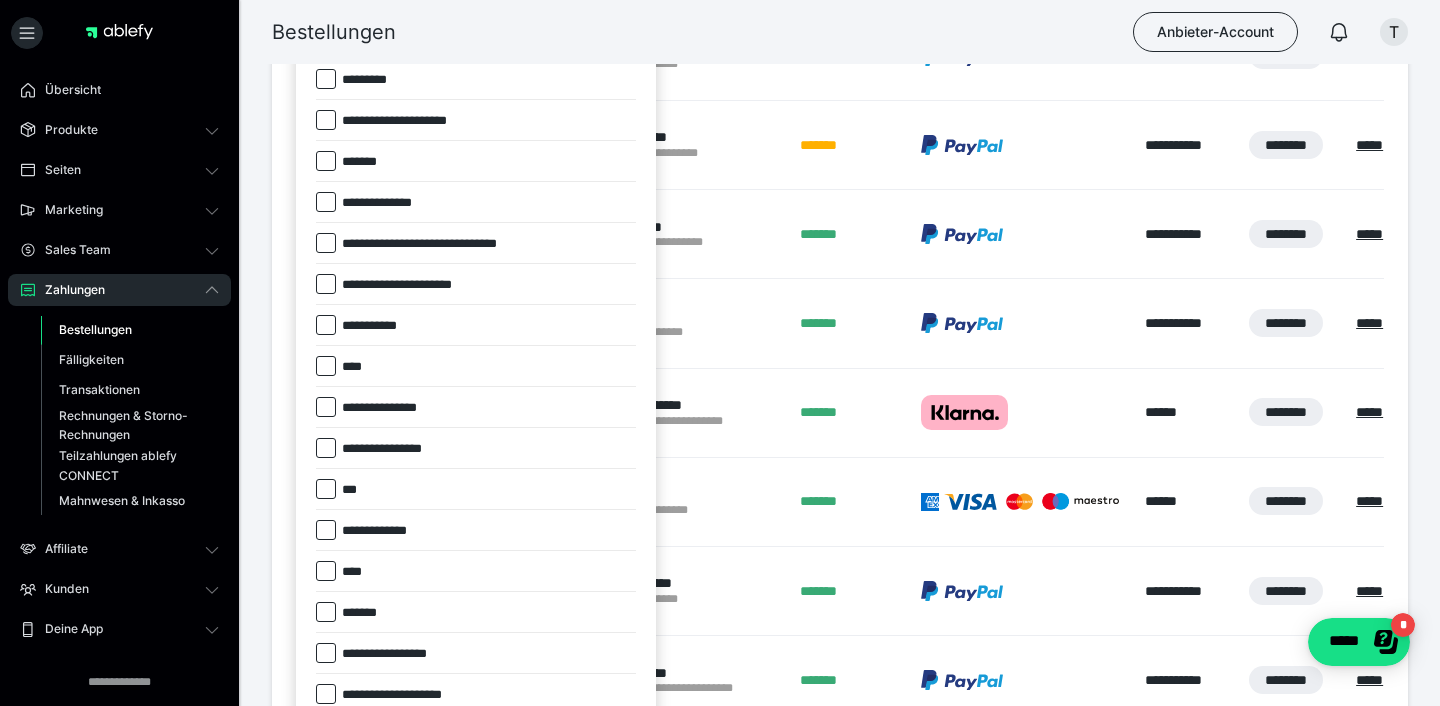 click on "**********" at bounding box center [392, 408] 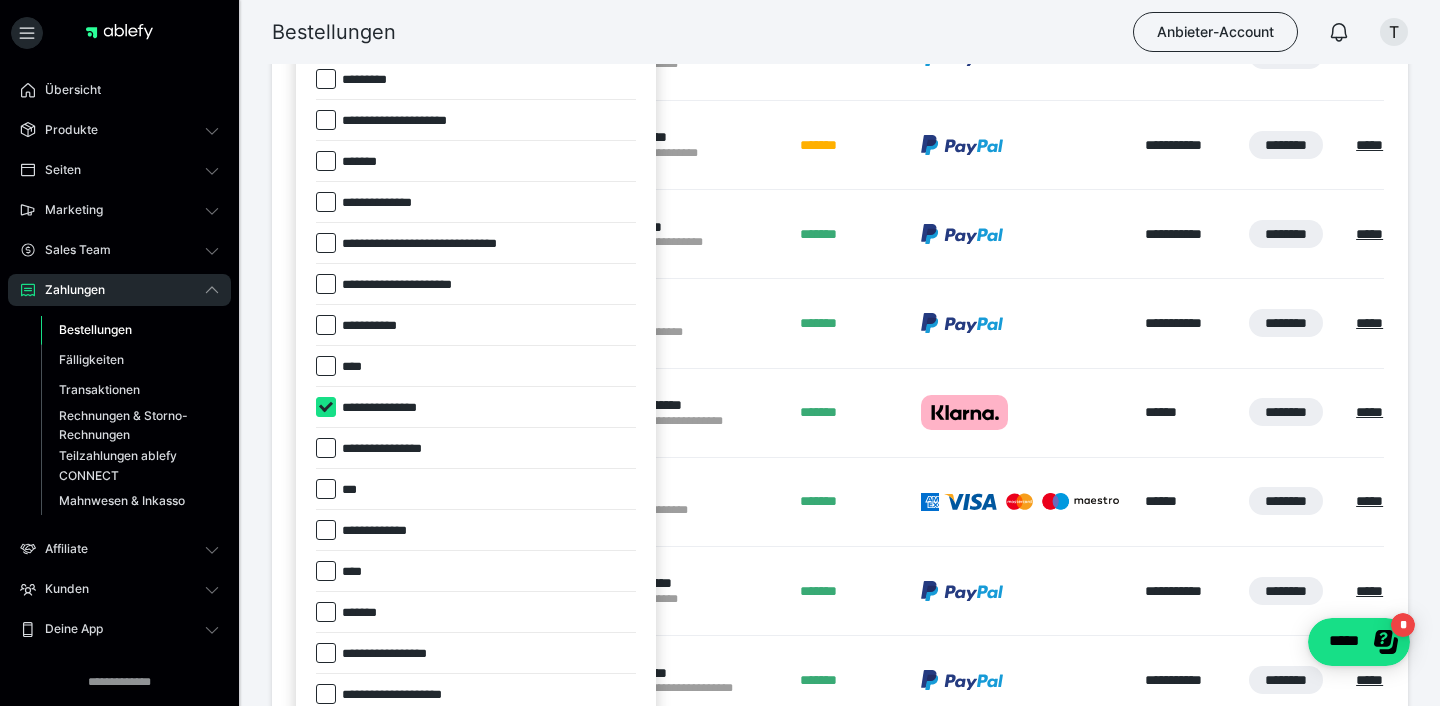 checkbox on "****" 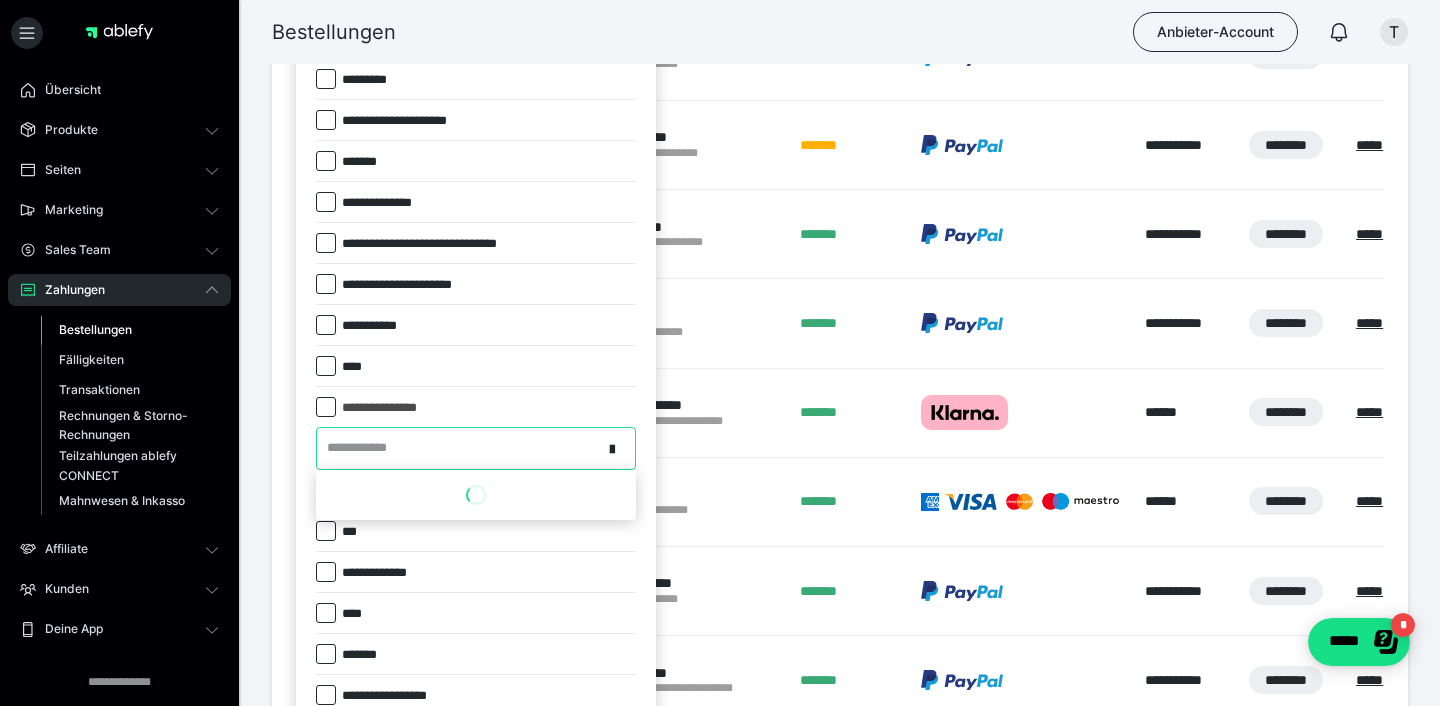 click on "**********" at bounding box center [459, 448] 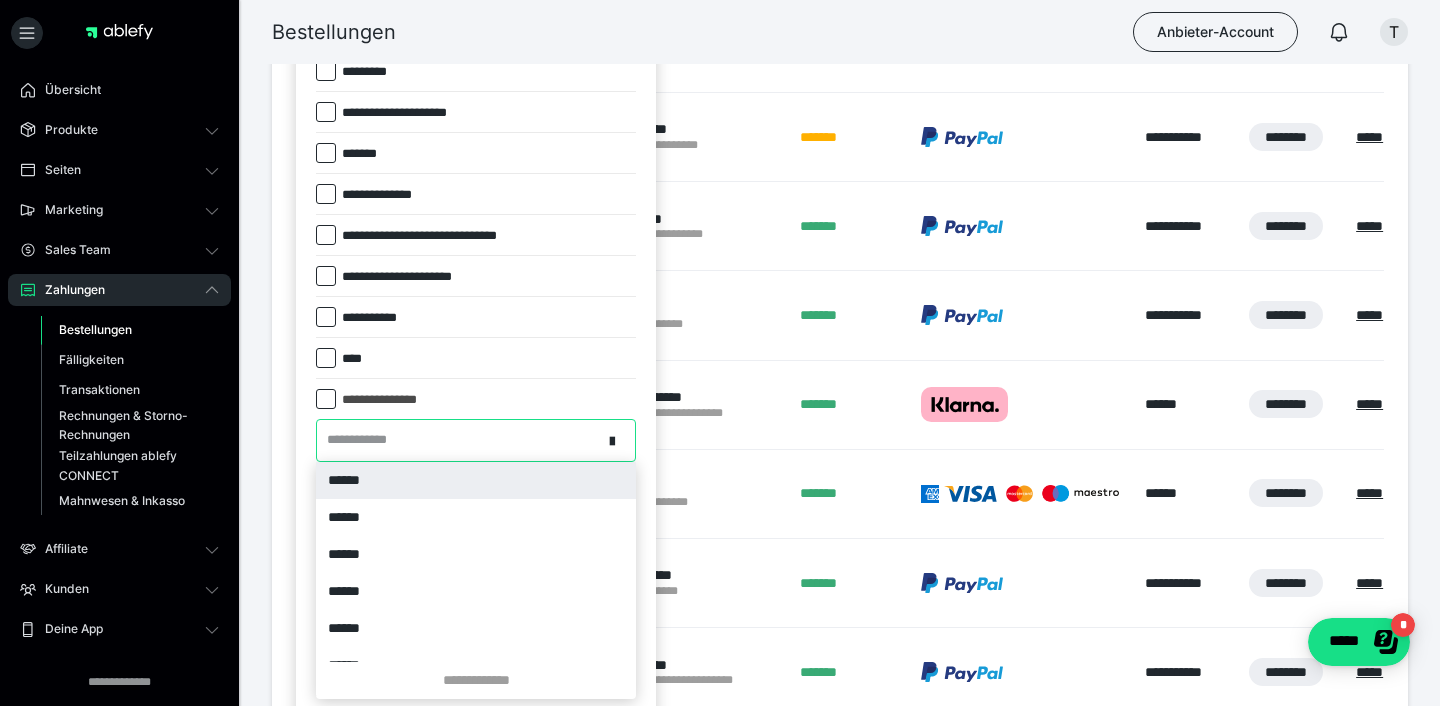 scroll, scrollTop: 565, scrollLeft: 0, axis: vertical 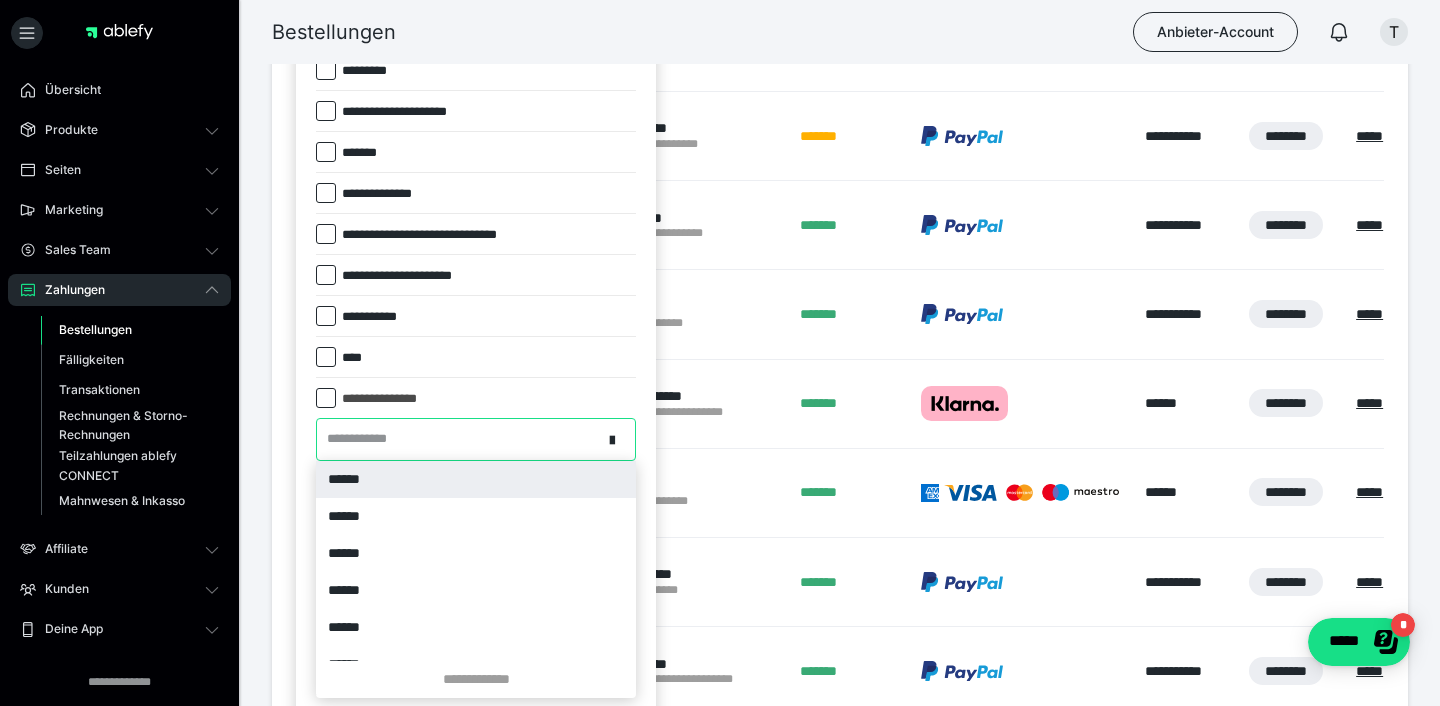 click at bounding box center (720, 353) 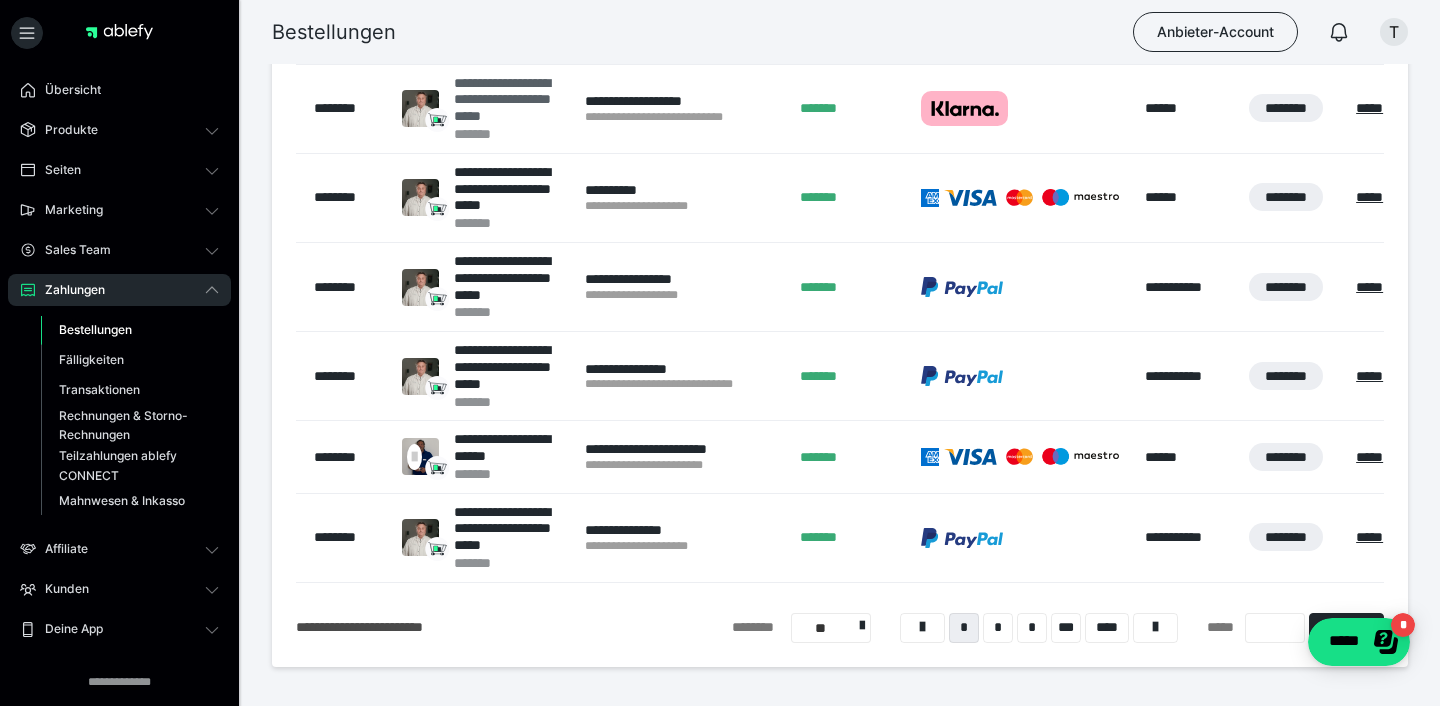 scroll, scrollTop: 864, scrollLeft: 0, axis: vertical 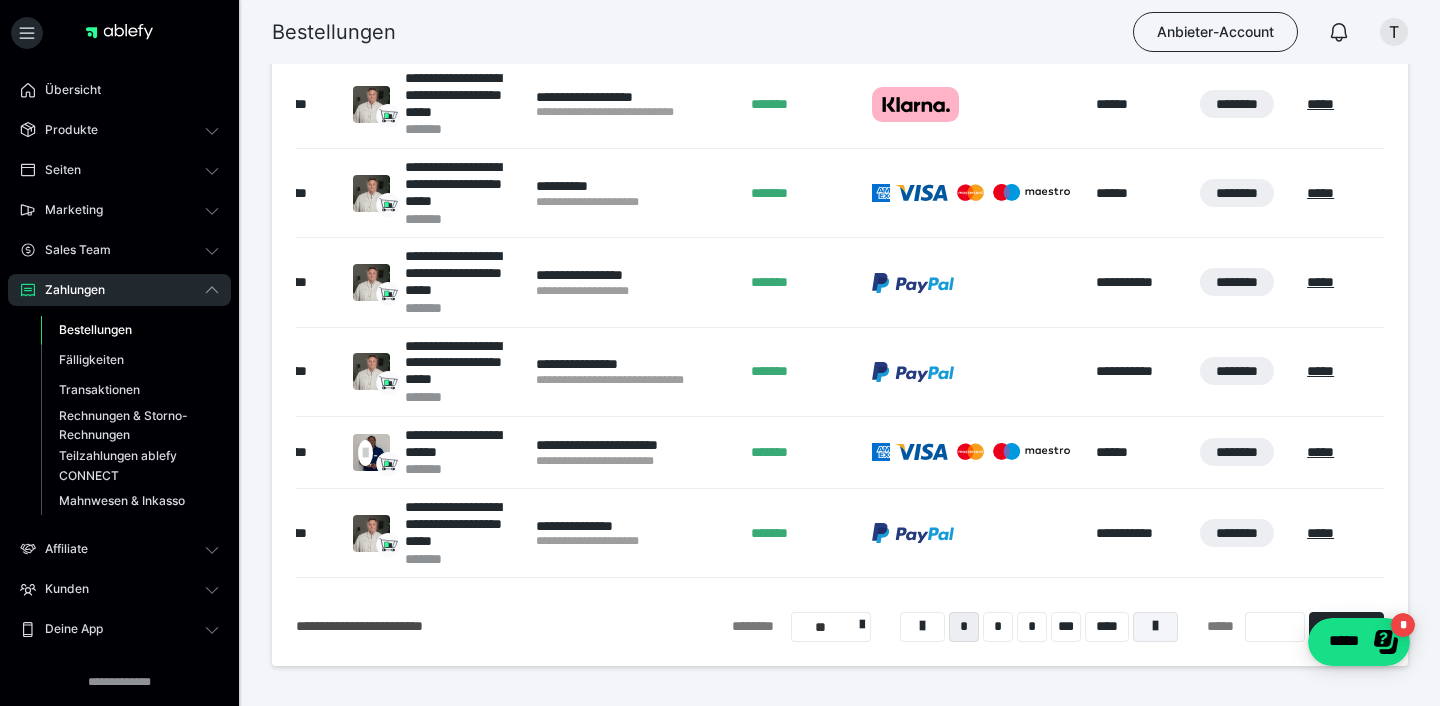 click at bounding box center [1155, 627] 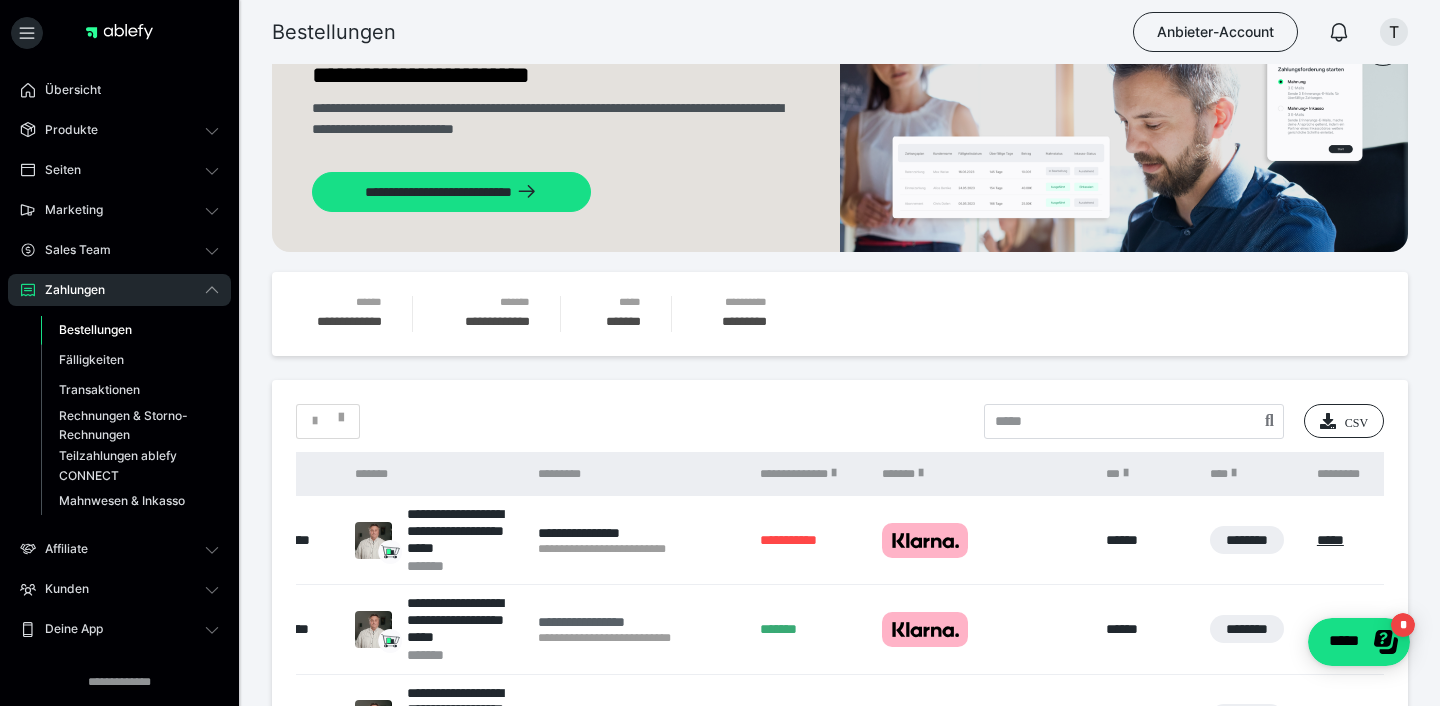 scroll, scrollTop: 0, scrollLeft: 0, axis: both 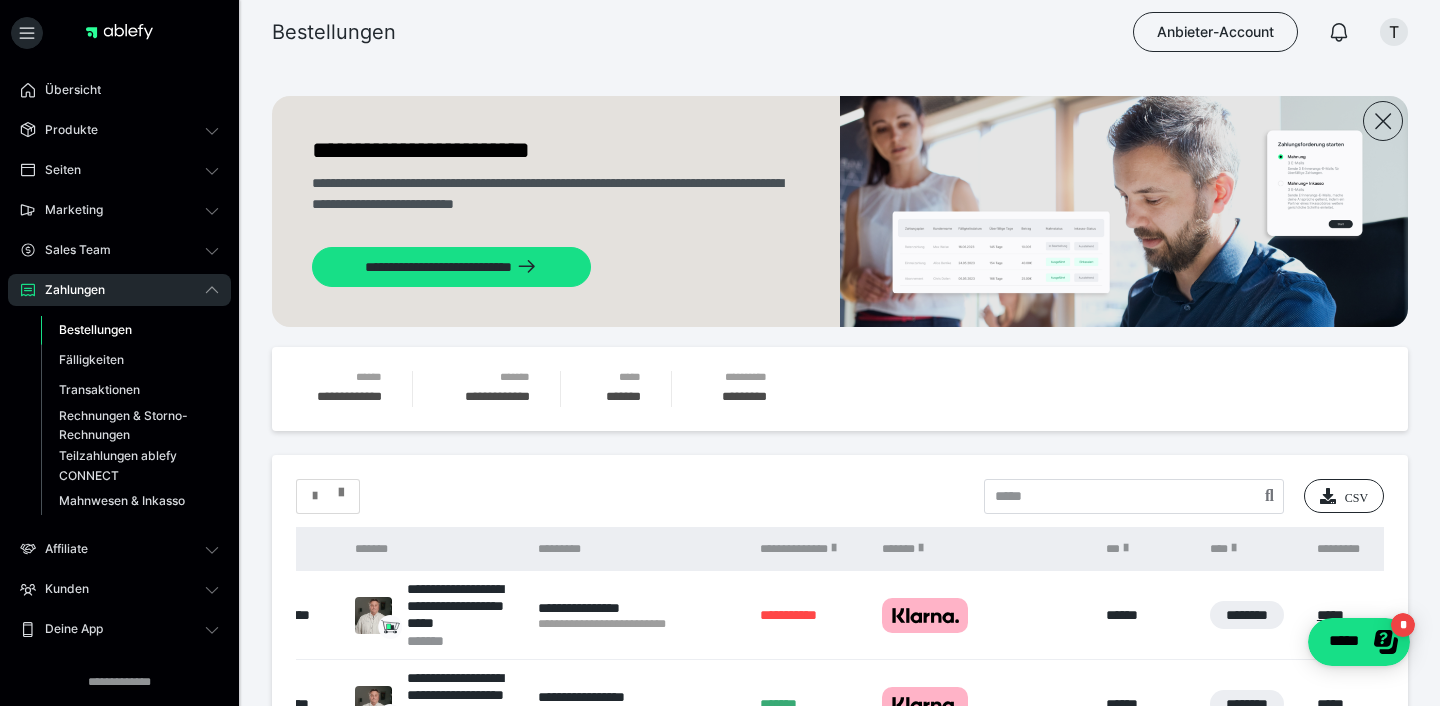 click at bounding box center (328, 496) 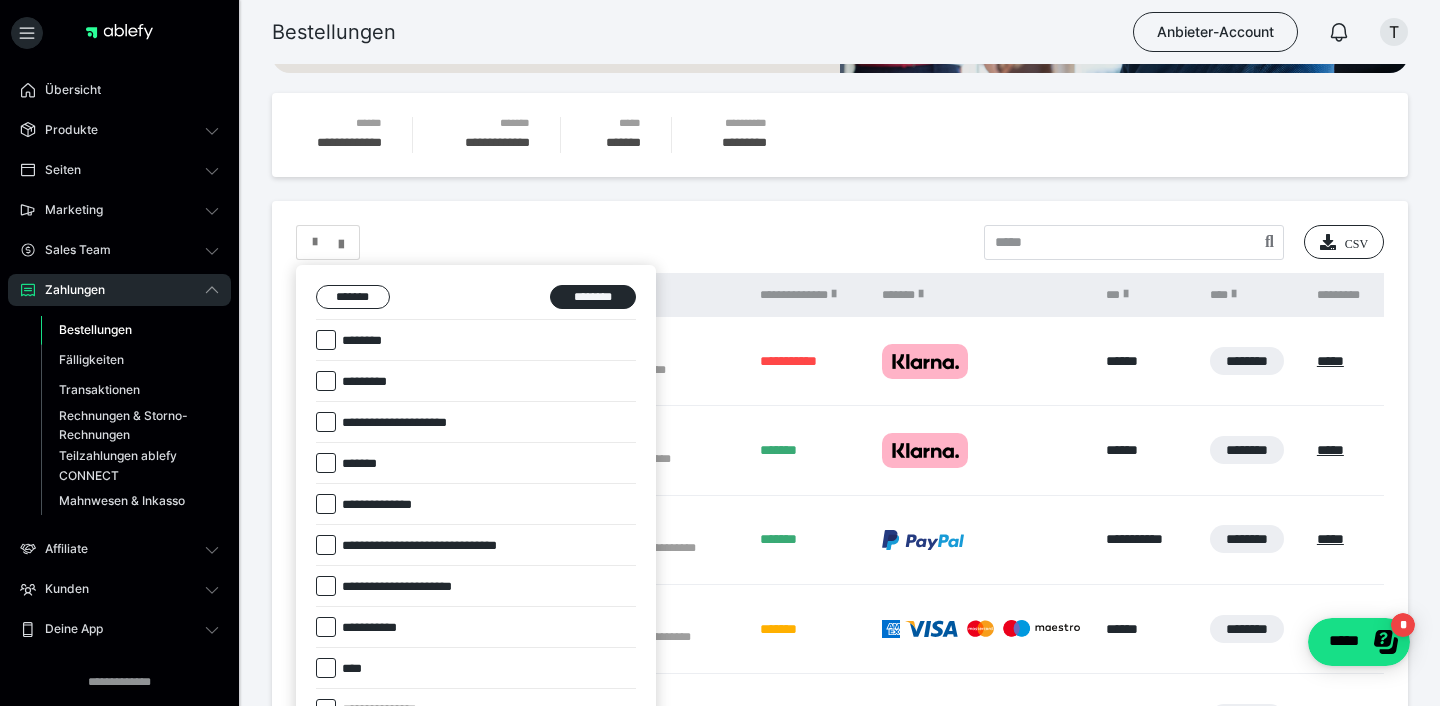 scroll, scrollTop: 296, scrollLeft: 0, axis: vertical 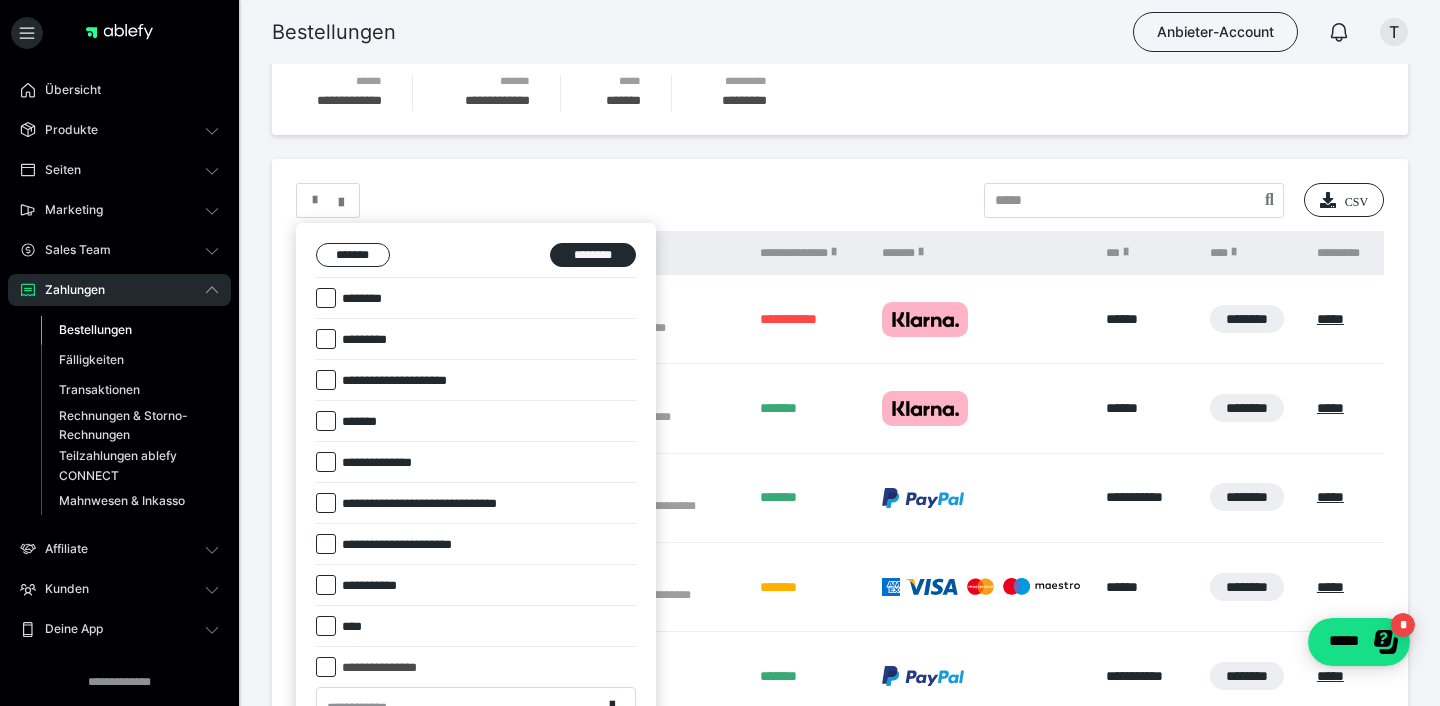 click on "**********" at bounding box center (390, 463) 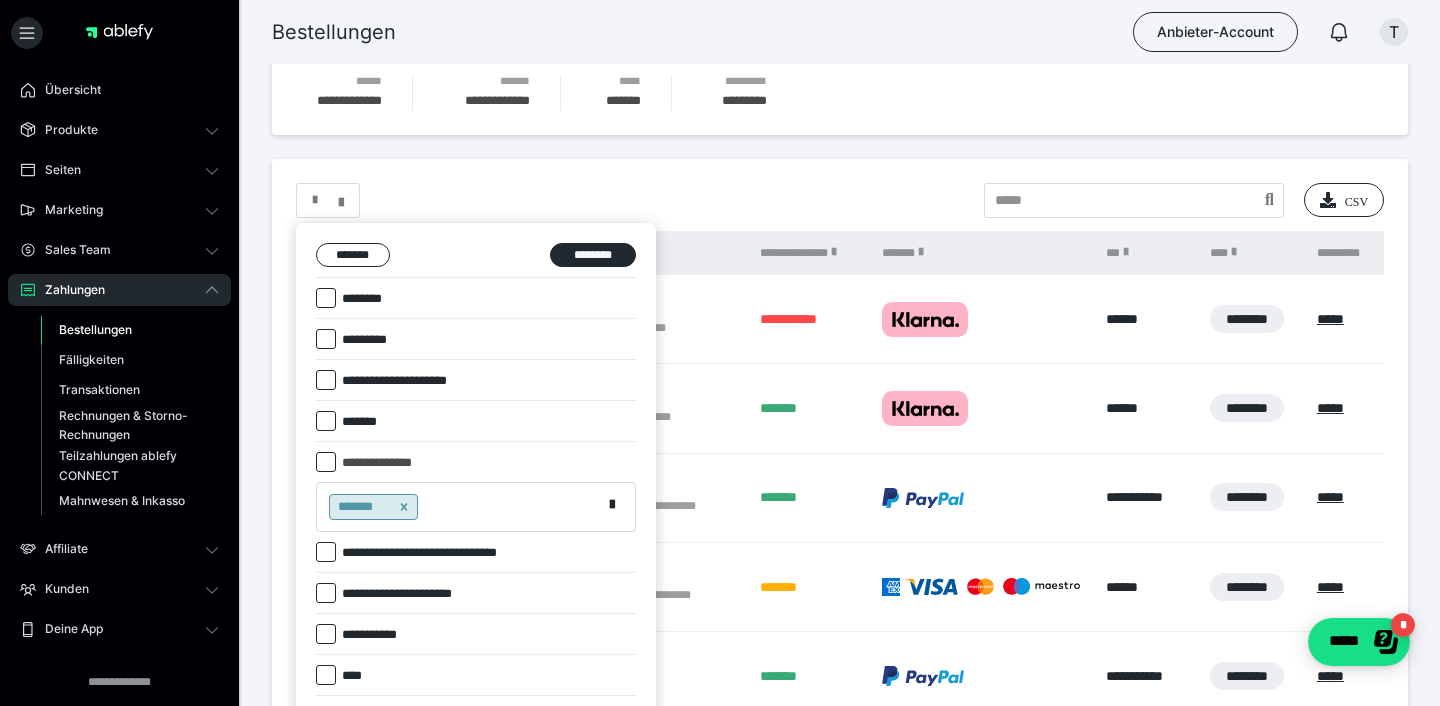 click on "**********" at bounding box center [390, 463] 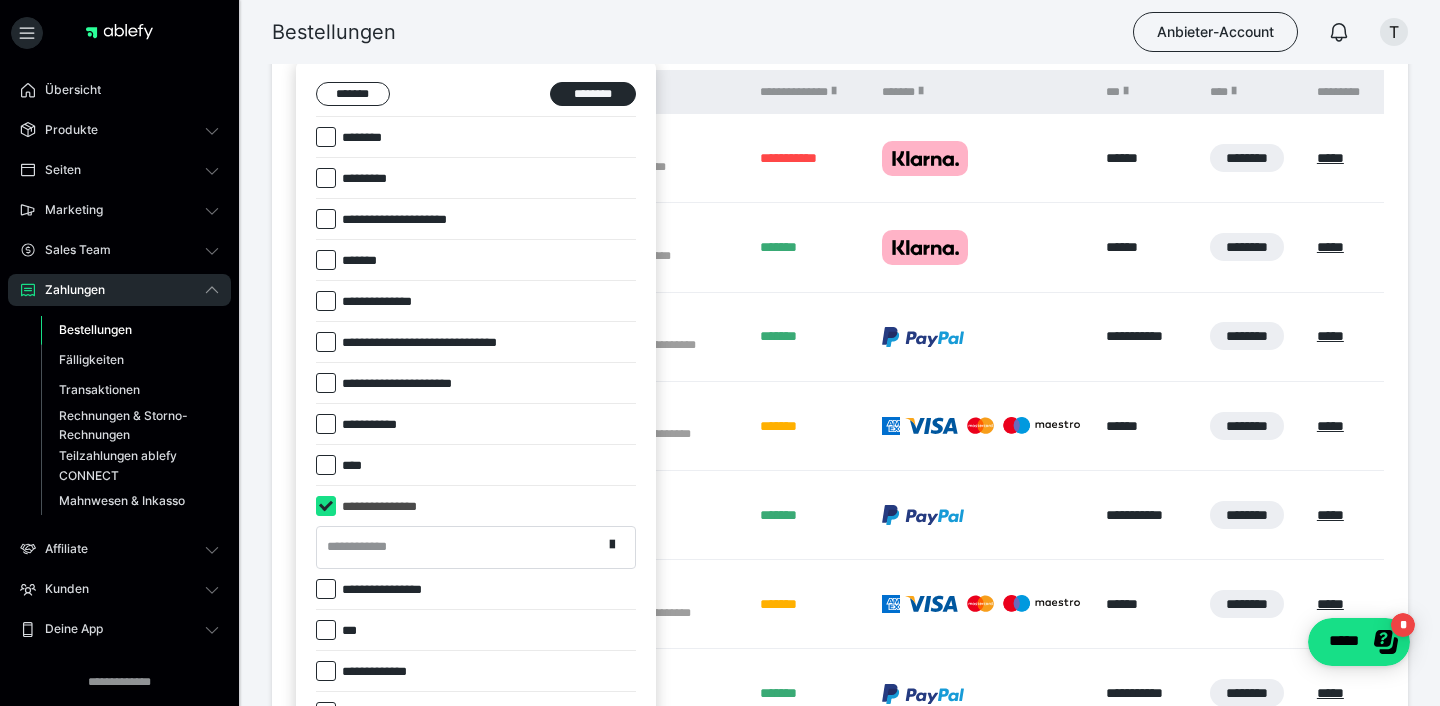 scroll, scrollTop: 472, scrollLeft: 0, axis: vertical 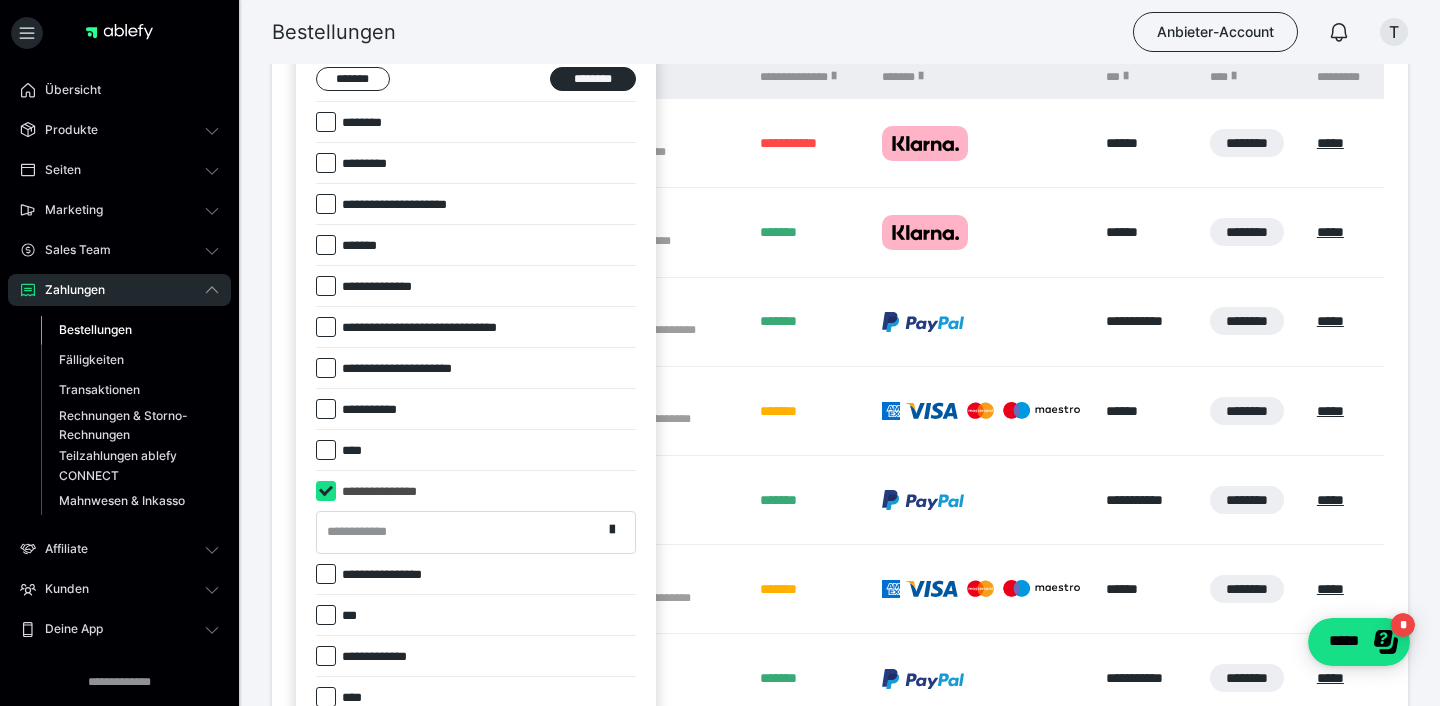 click on "**********" at bounding box center (379, 410) 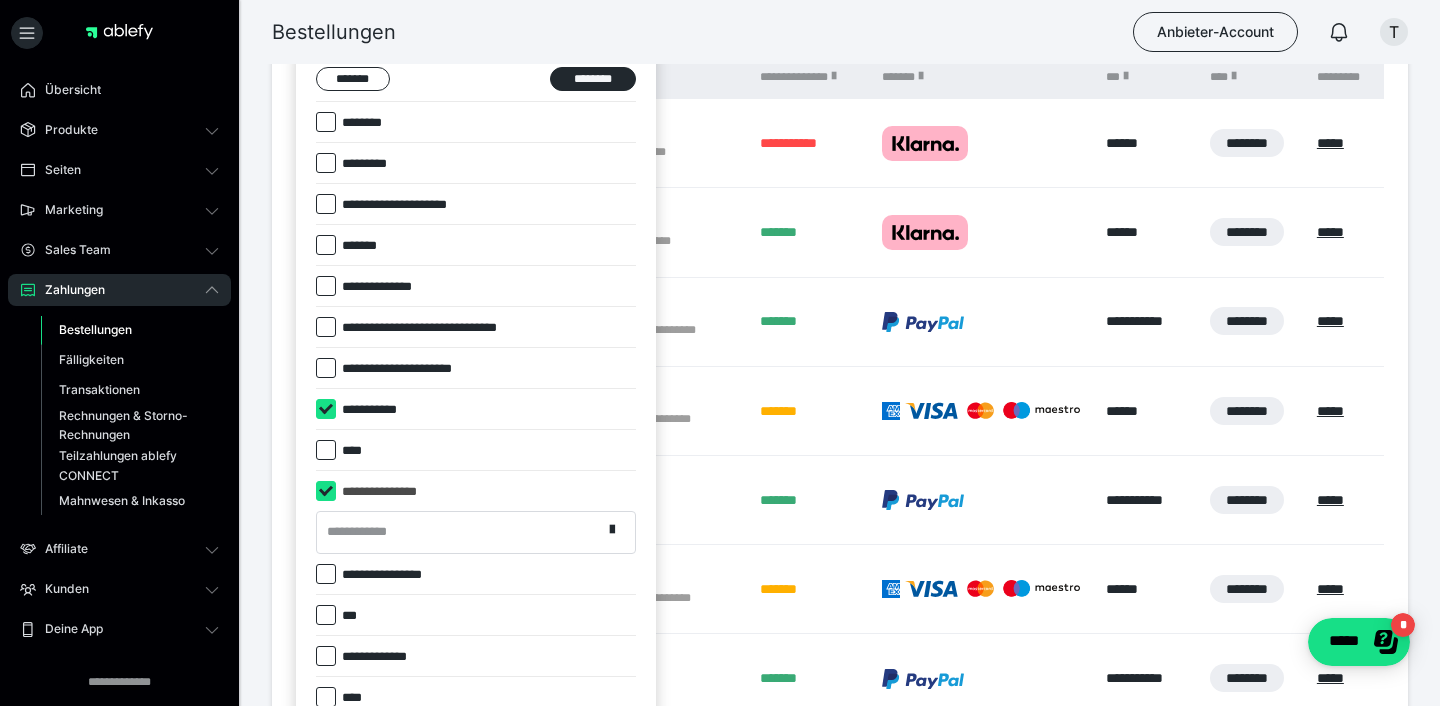 checkbox on "****" 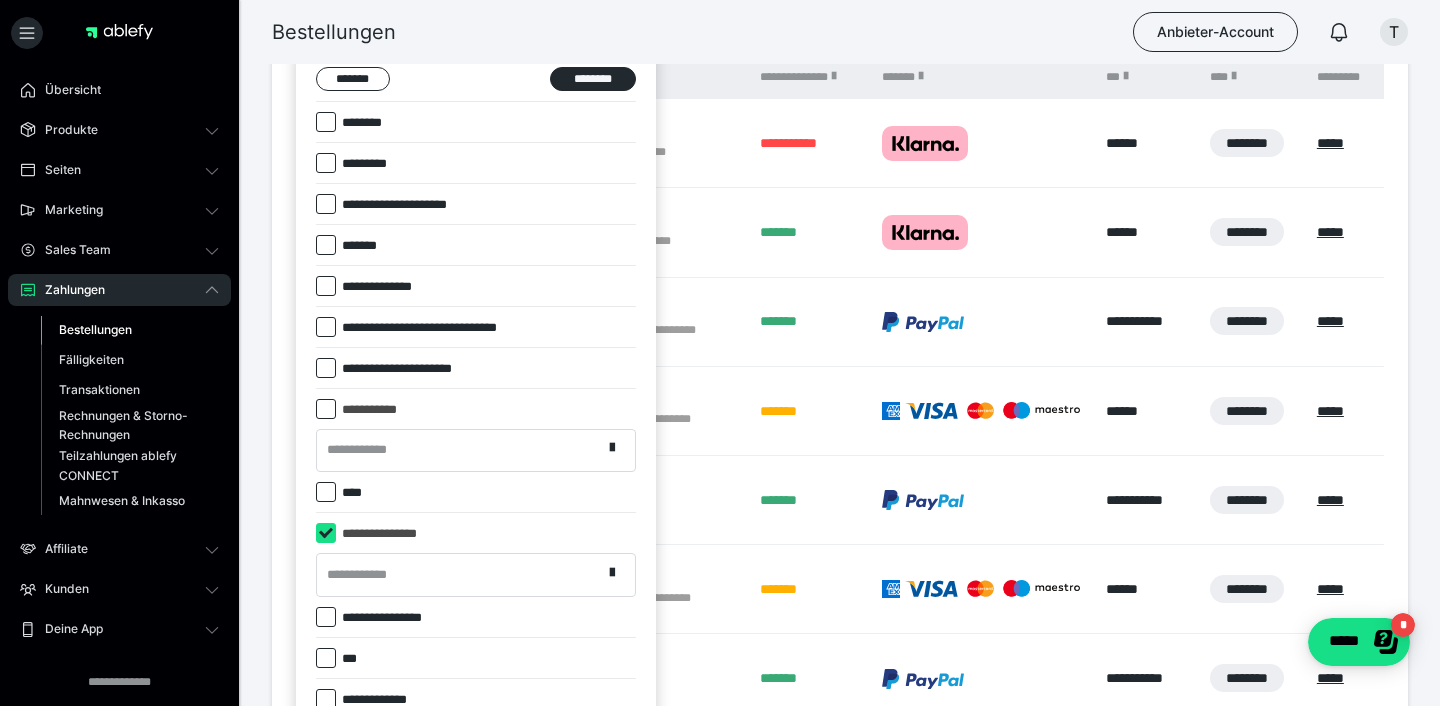 click on "**********" at bounding box center (366, 450) 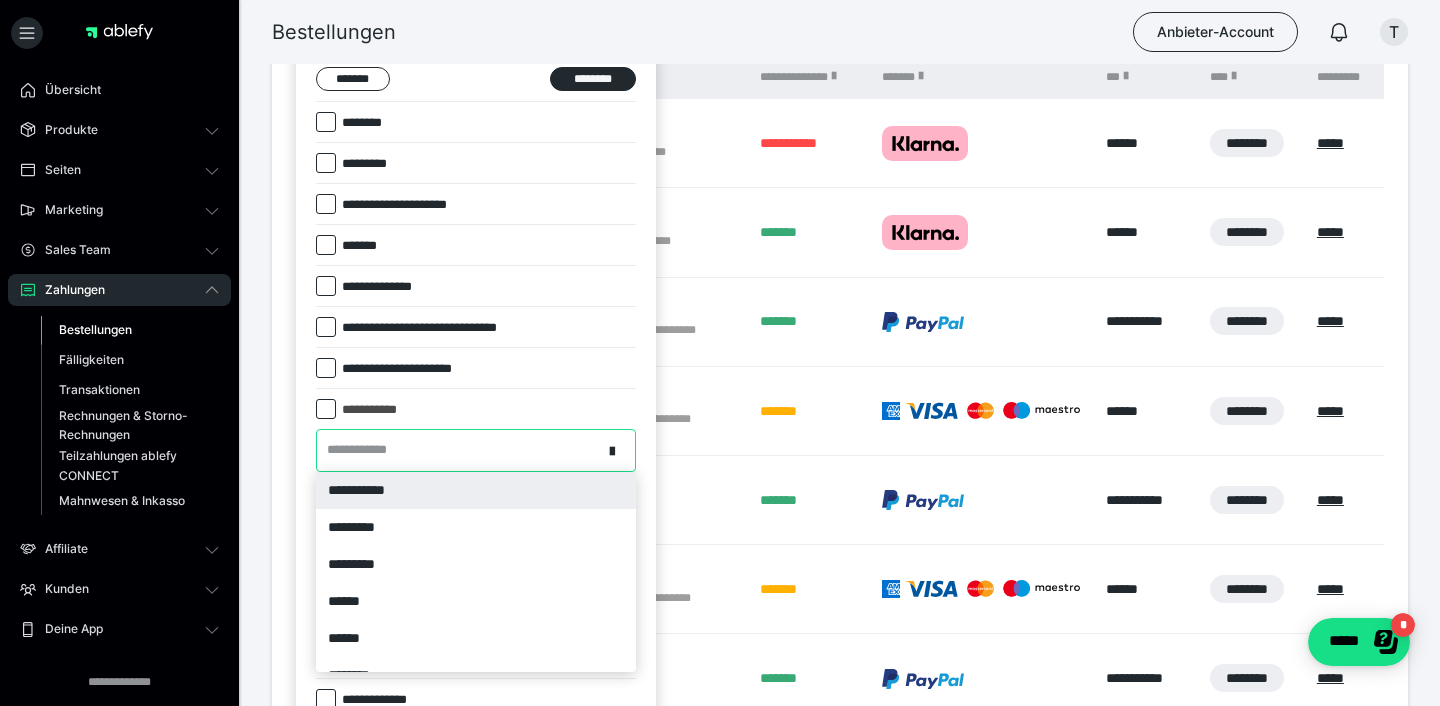 click on "**********" at bounding box center (366, 450) 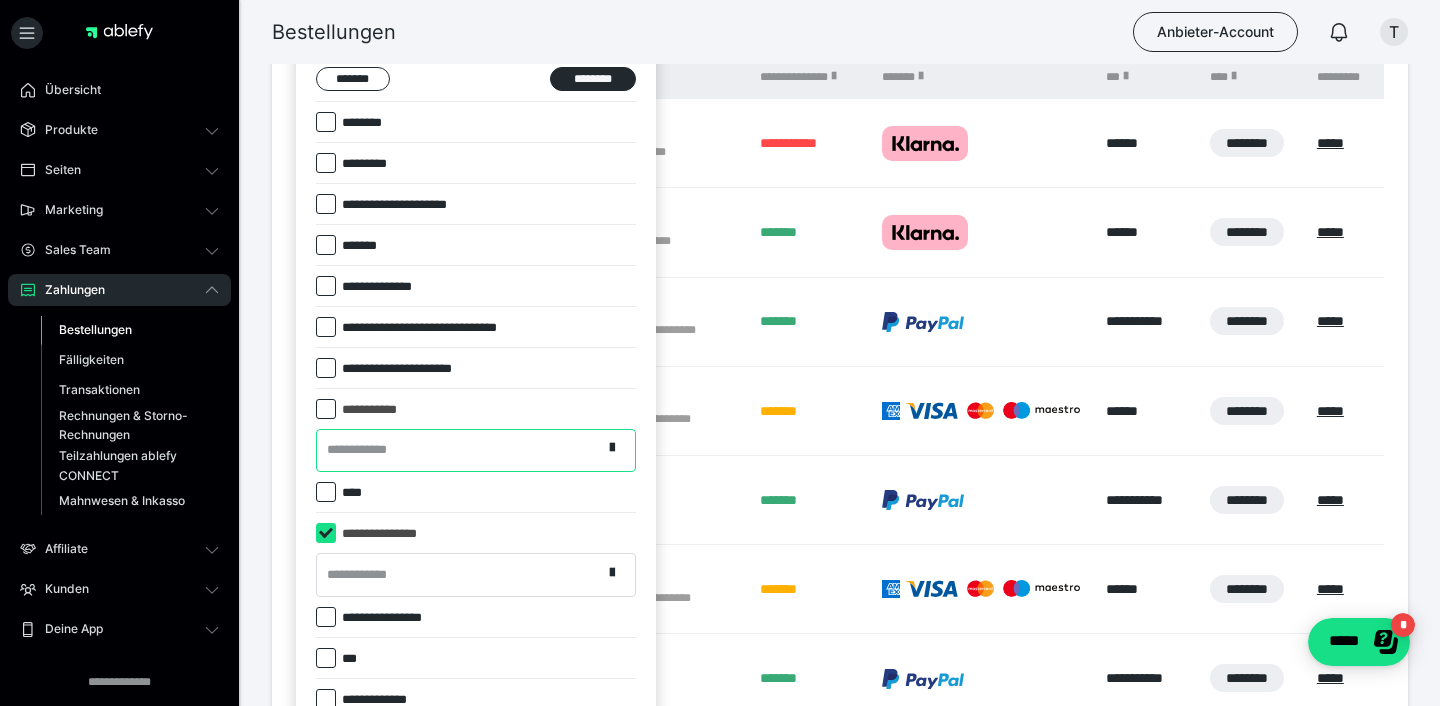 click on "**********" at bounding box center (392, 534) 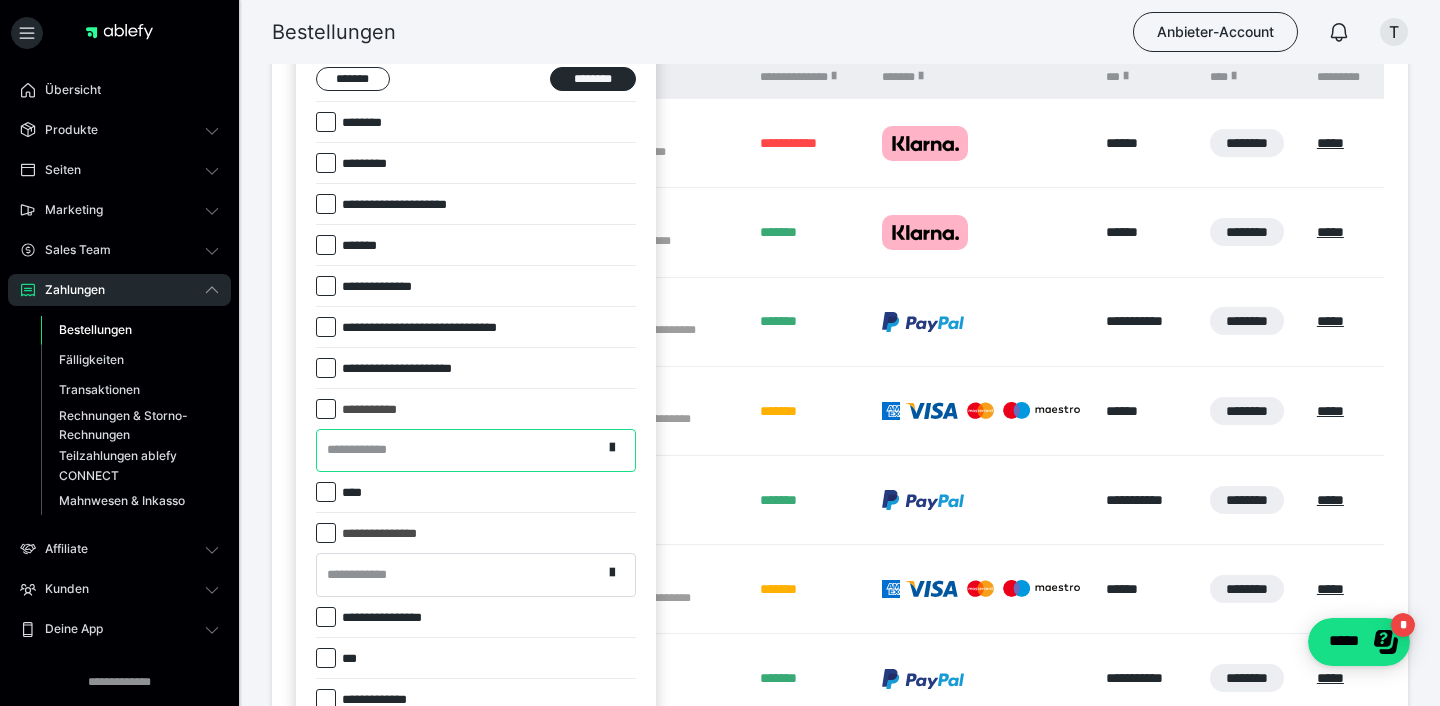 checkbox on "*****" 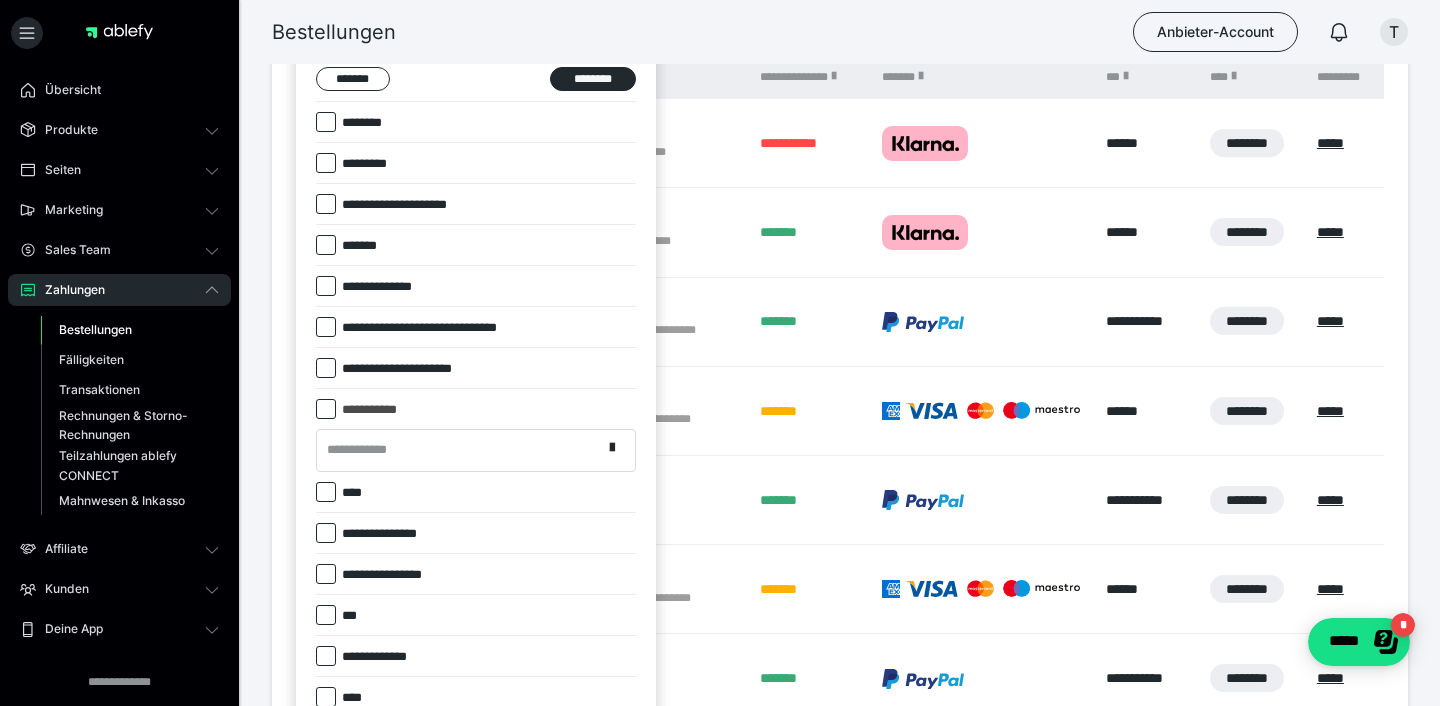 click on "****" at bounding box center (355, 493) 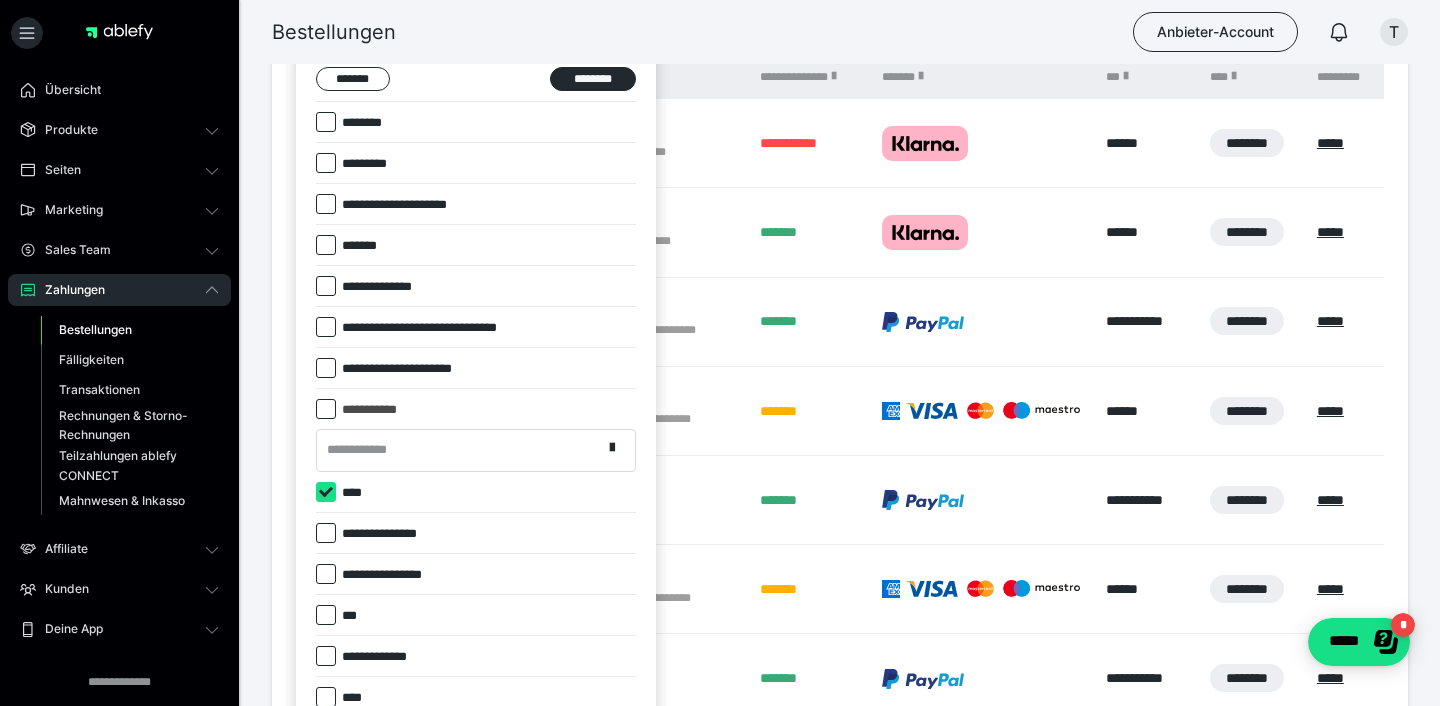 checkbox on "****" 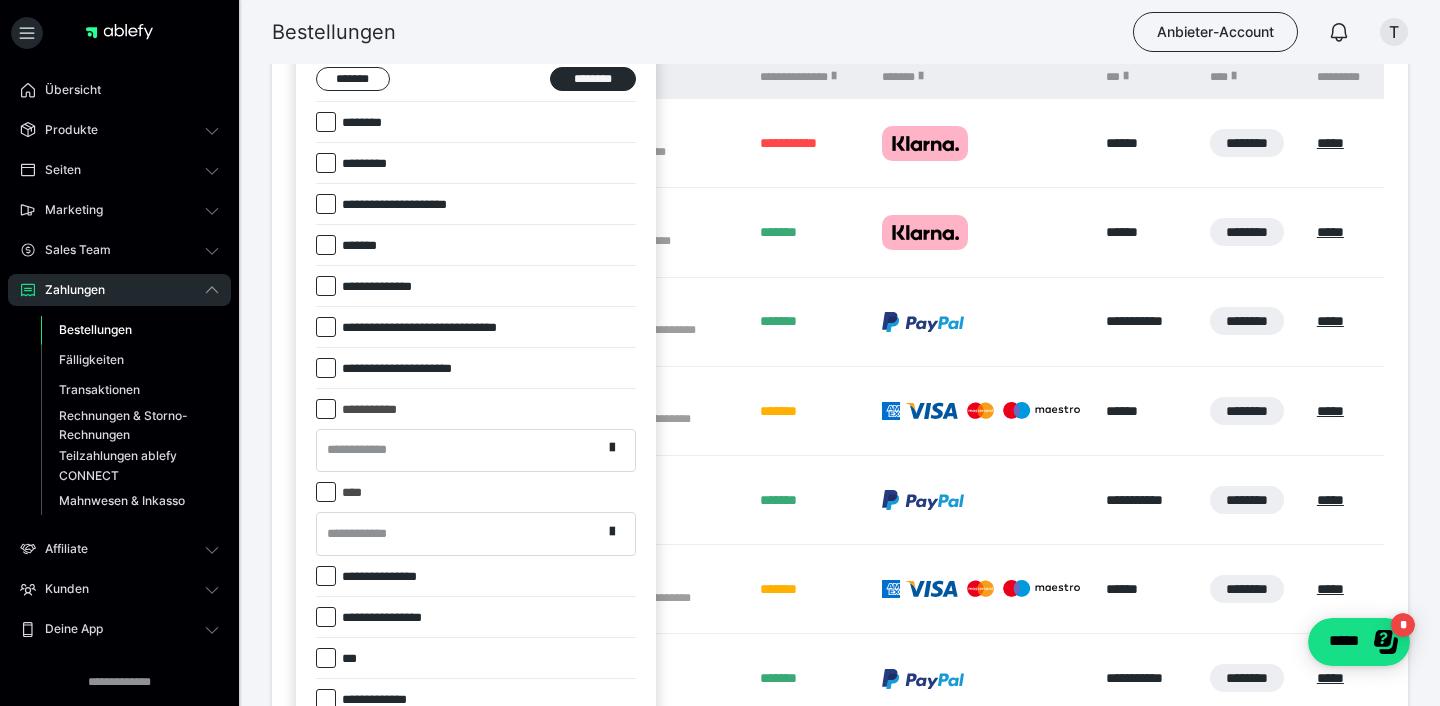 click on "**********" at bounding box center (366, 534) 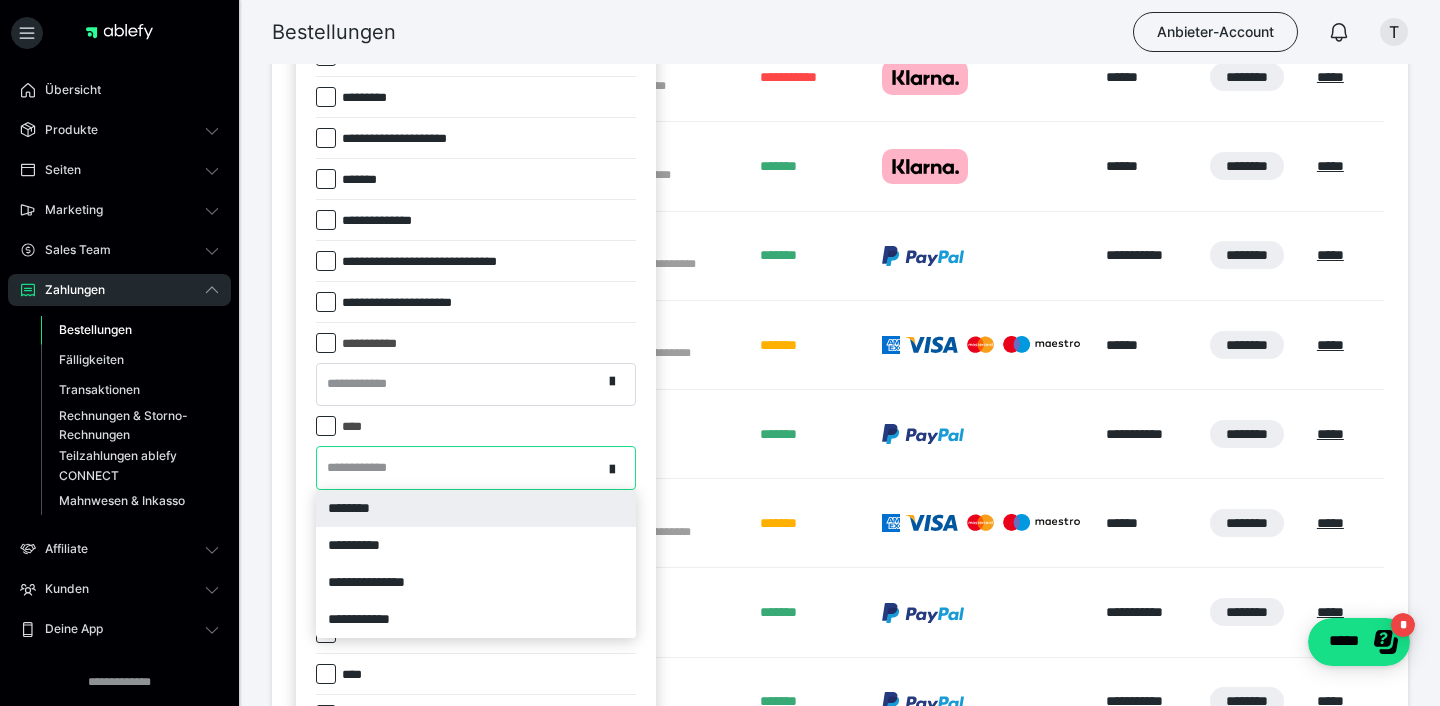 scroll, scrollTop: 539, scrollLeft: 0, axis: vertical 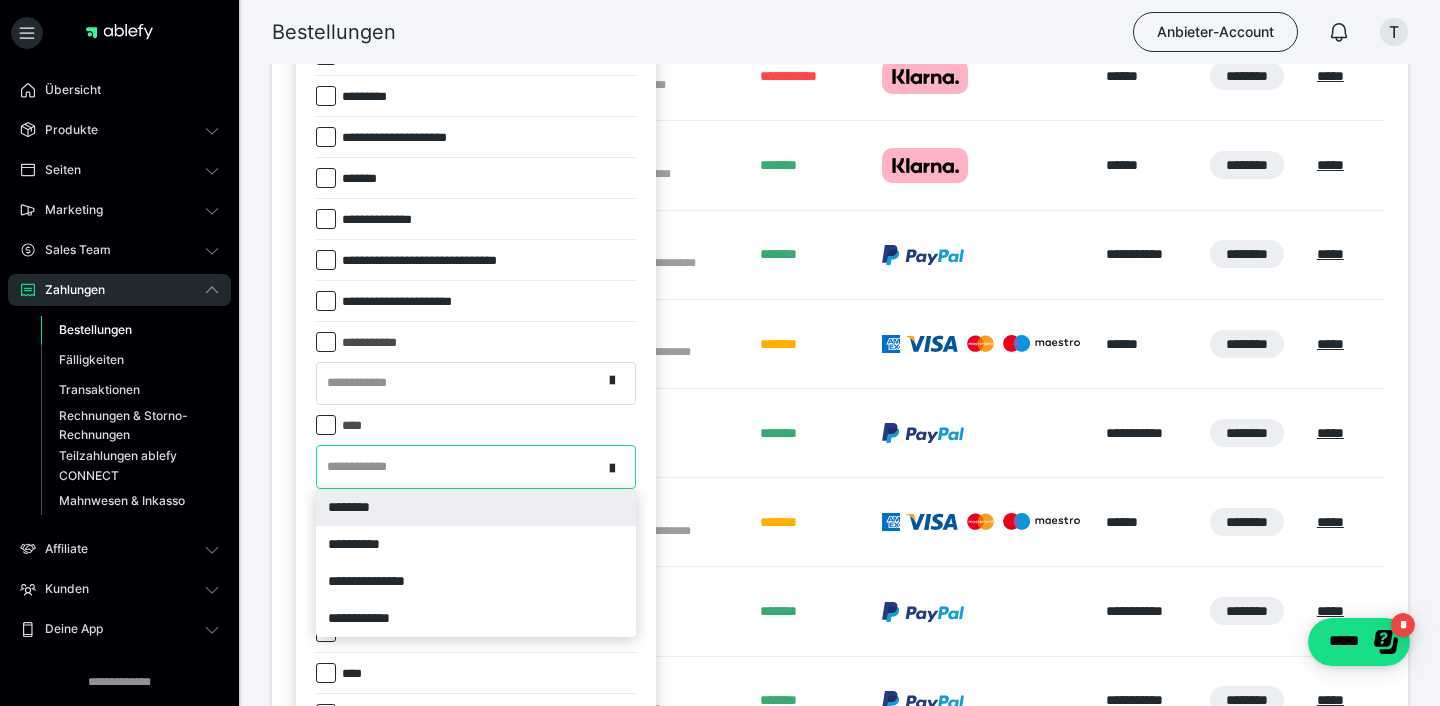 click on "**********" at bounding box center (366, 467) 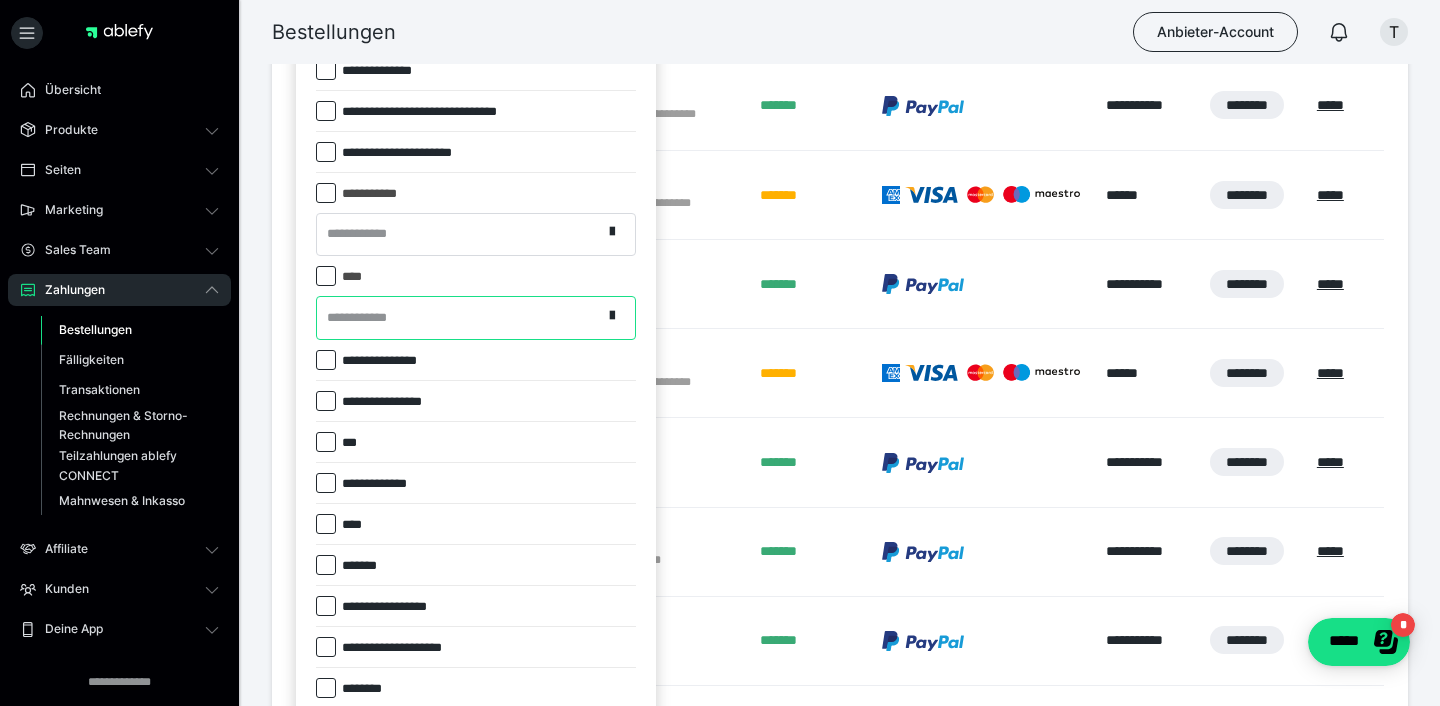 click on "*******" at bounding box center (476, 565) 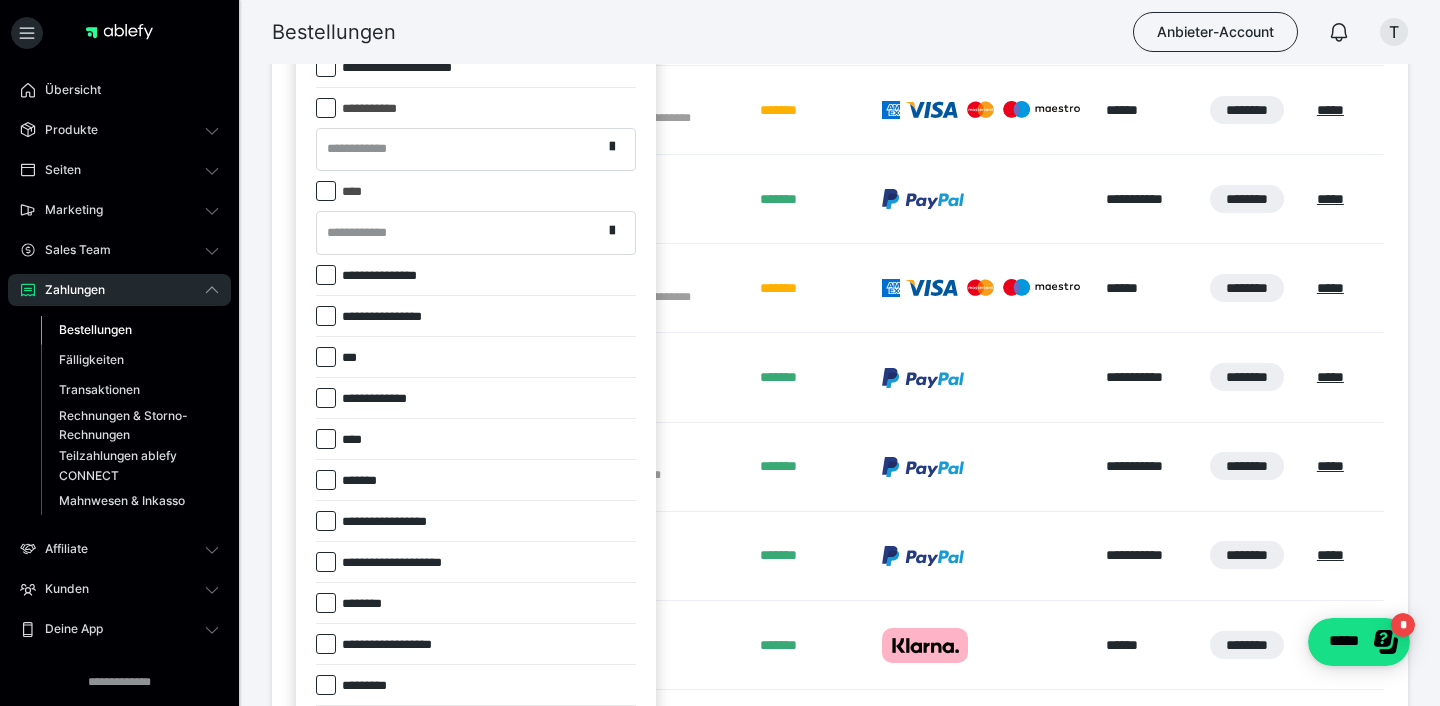 scroll, scrollTop: 795, scrollLeft: 0, axis: vertical 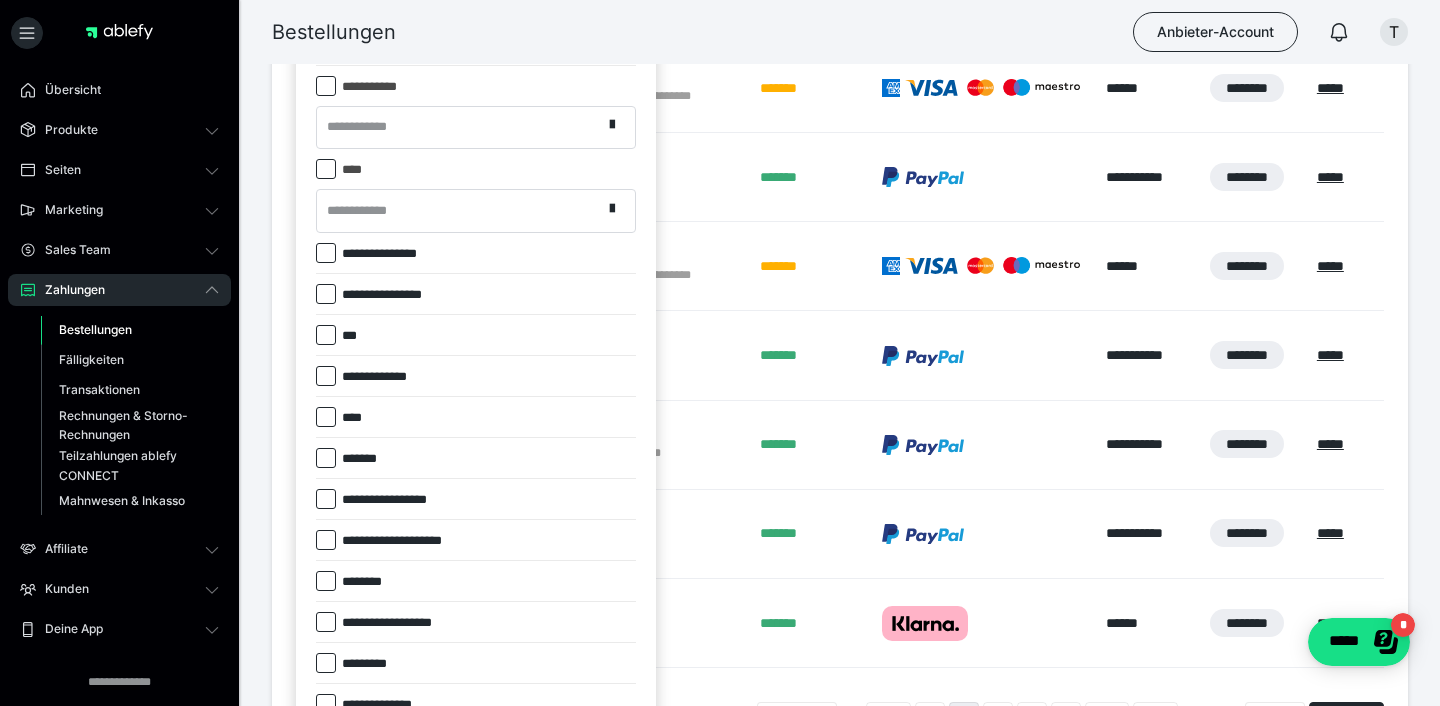 click on "*******" at bounding box center [366, 459] 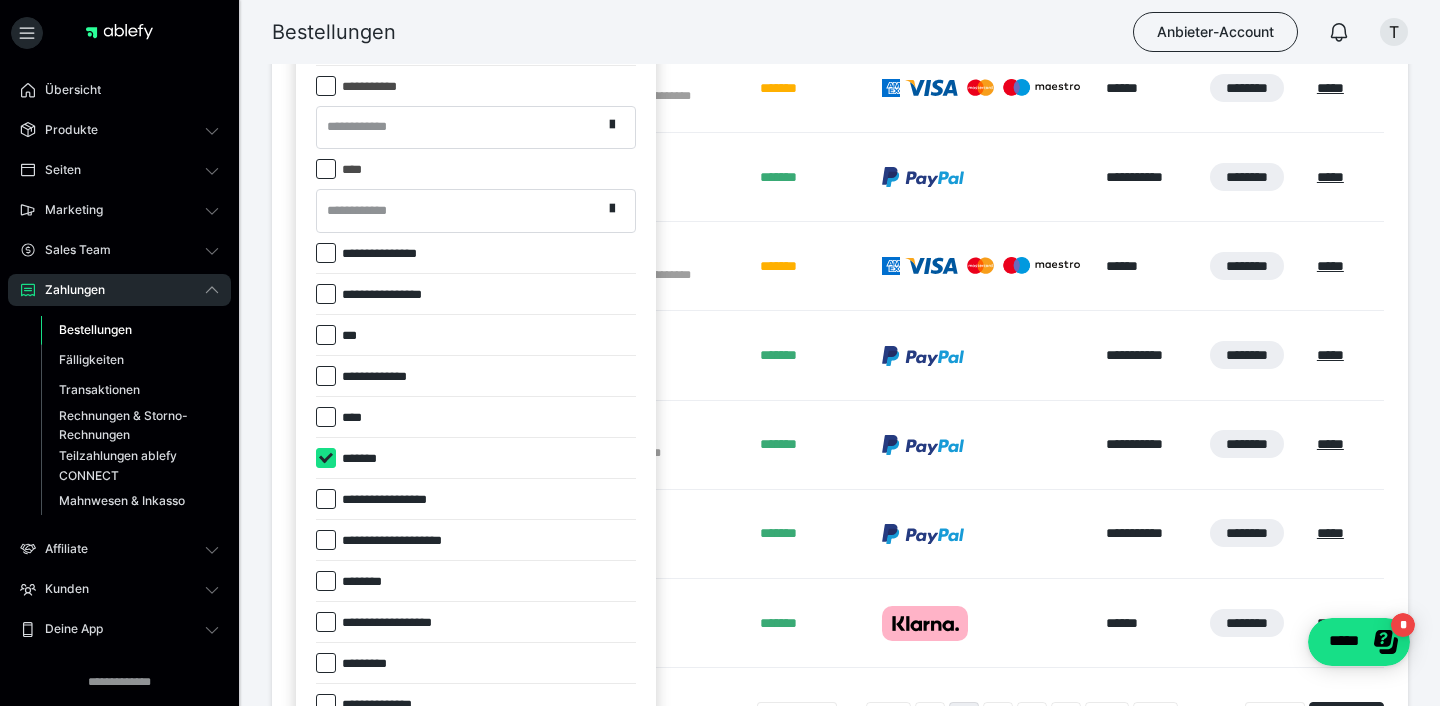 checkbox on "****" 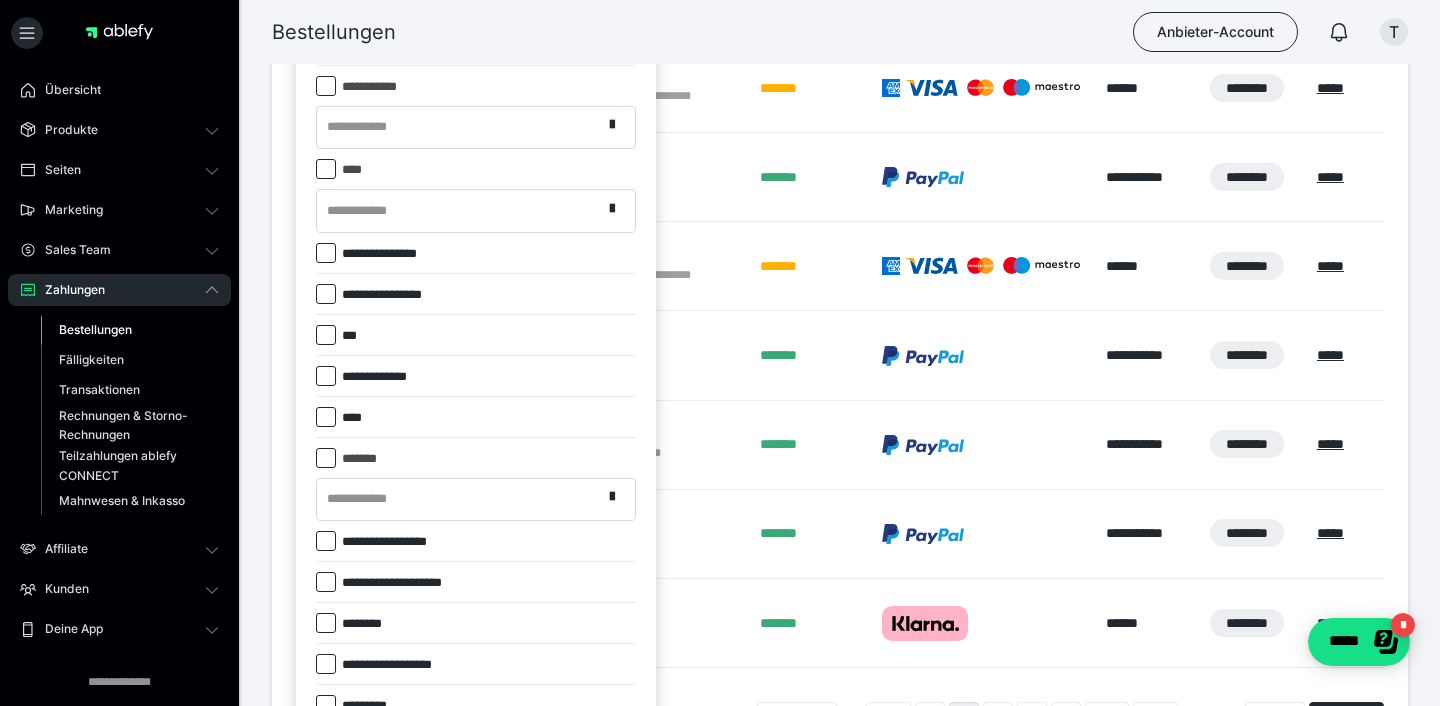 click on "**********" at bounding box center (459, 499) 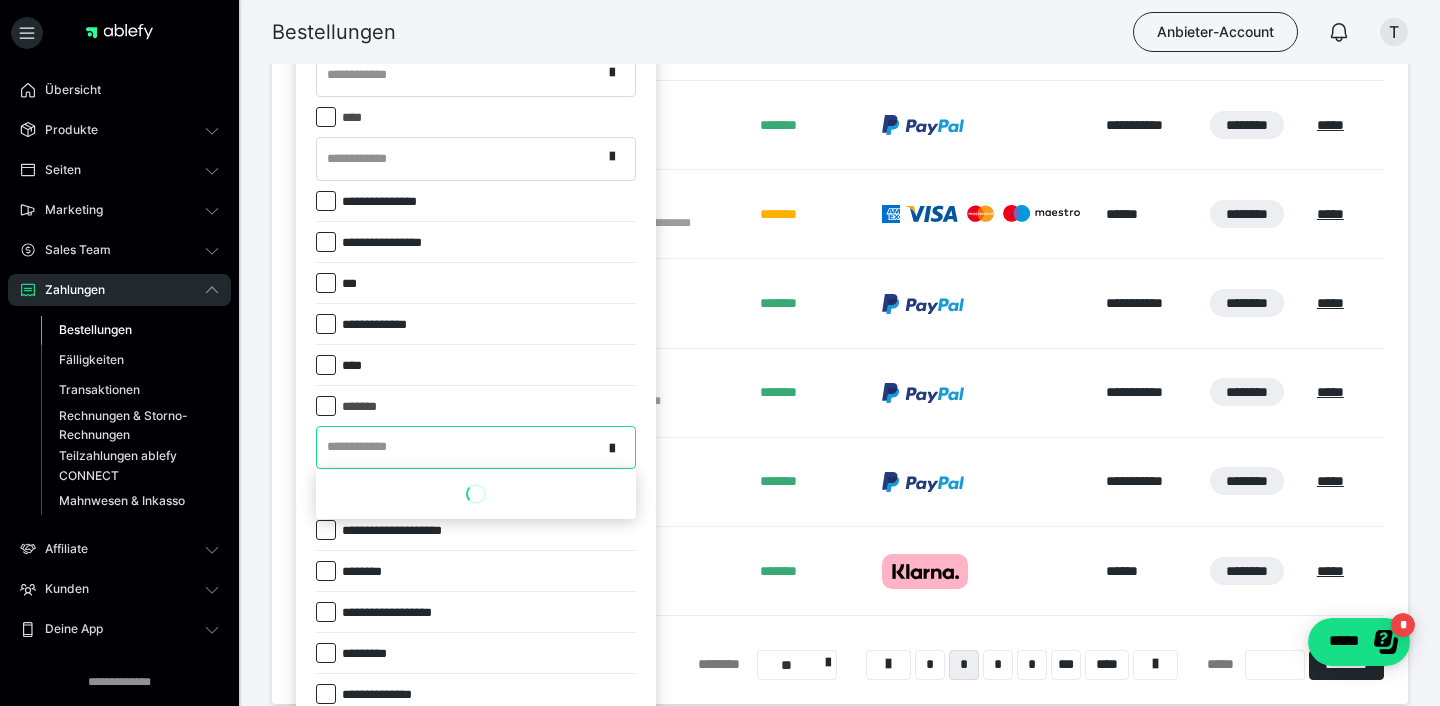 scroll, scrollTop: 855, scrollLeft: 0, axis: vertical 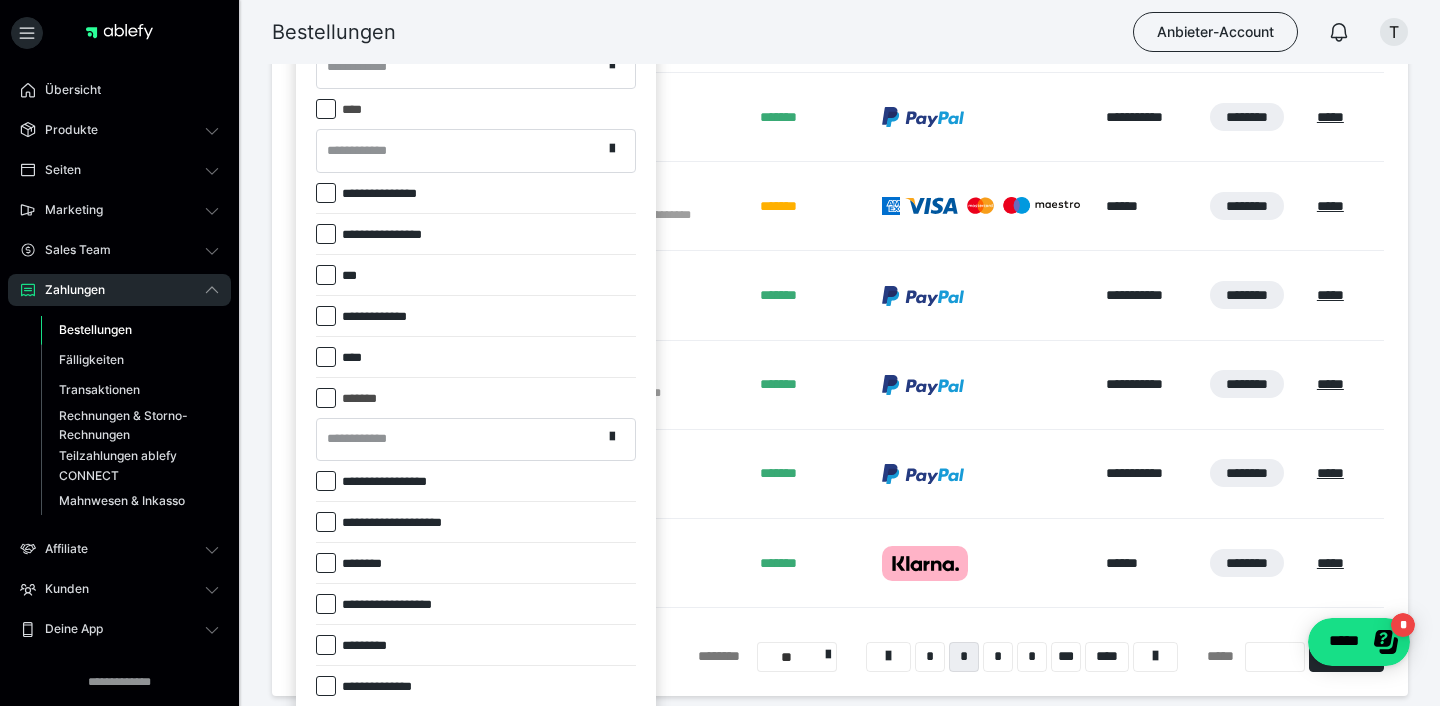 click at bounding box center [720, 353] 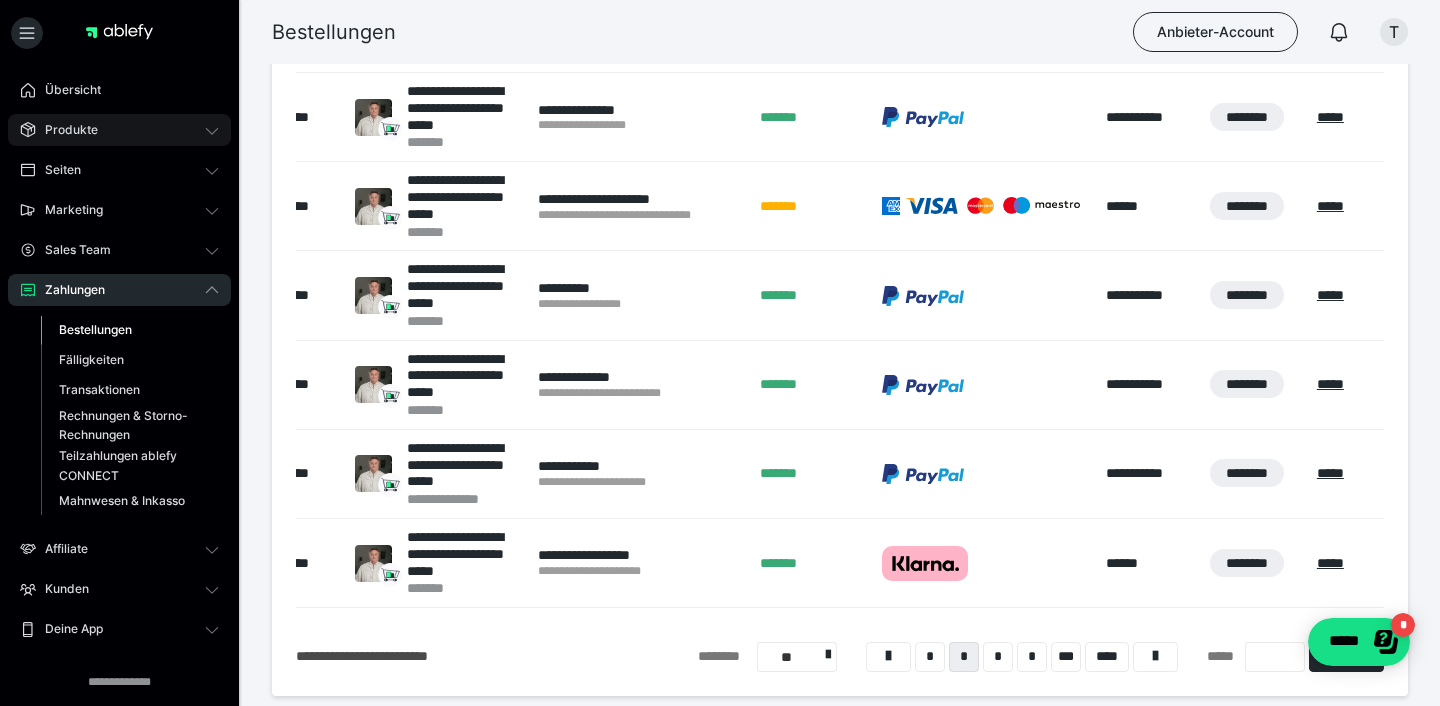 click on "Produkte" at bounding box center [64, 130] 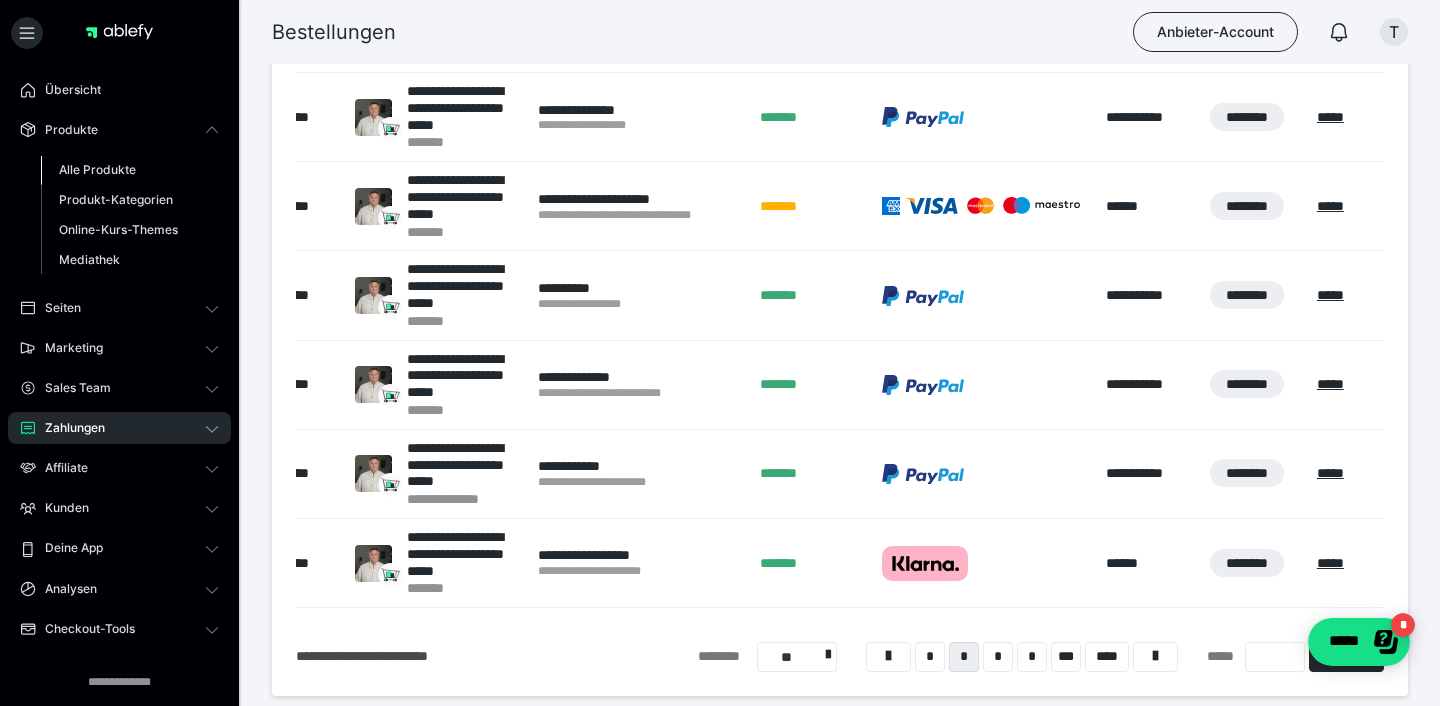 click on "Alle Produkte" at bounding box center (97, 169) 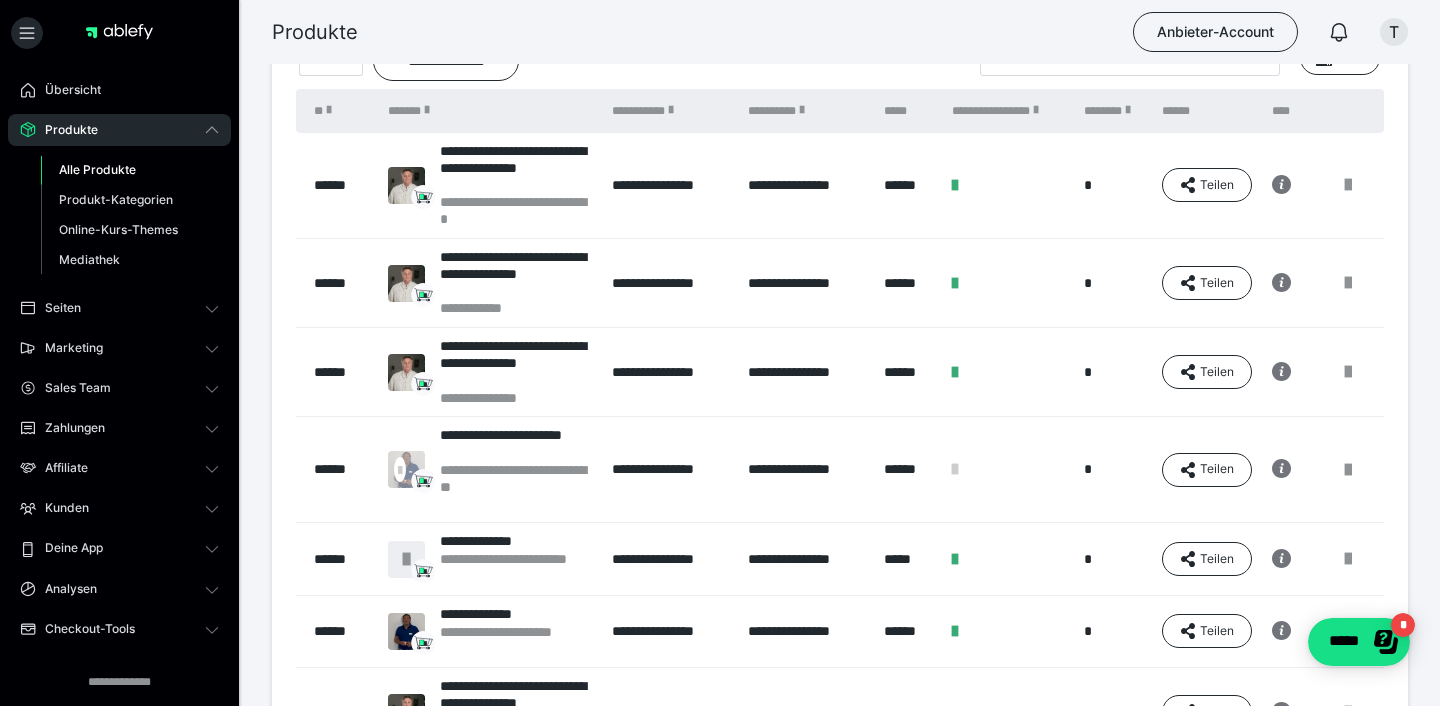 scroll, scrollTop: 179, scrollLeft: 0, axis: vertical 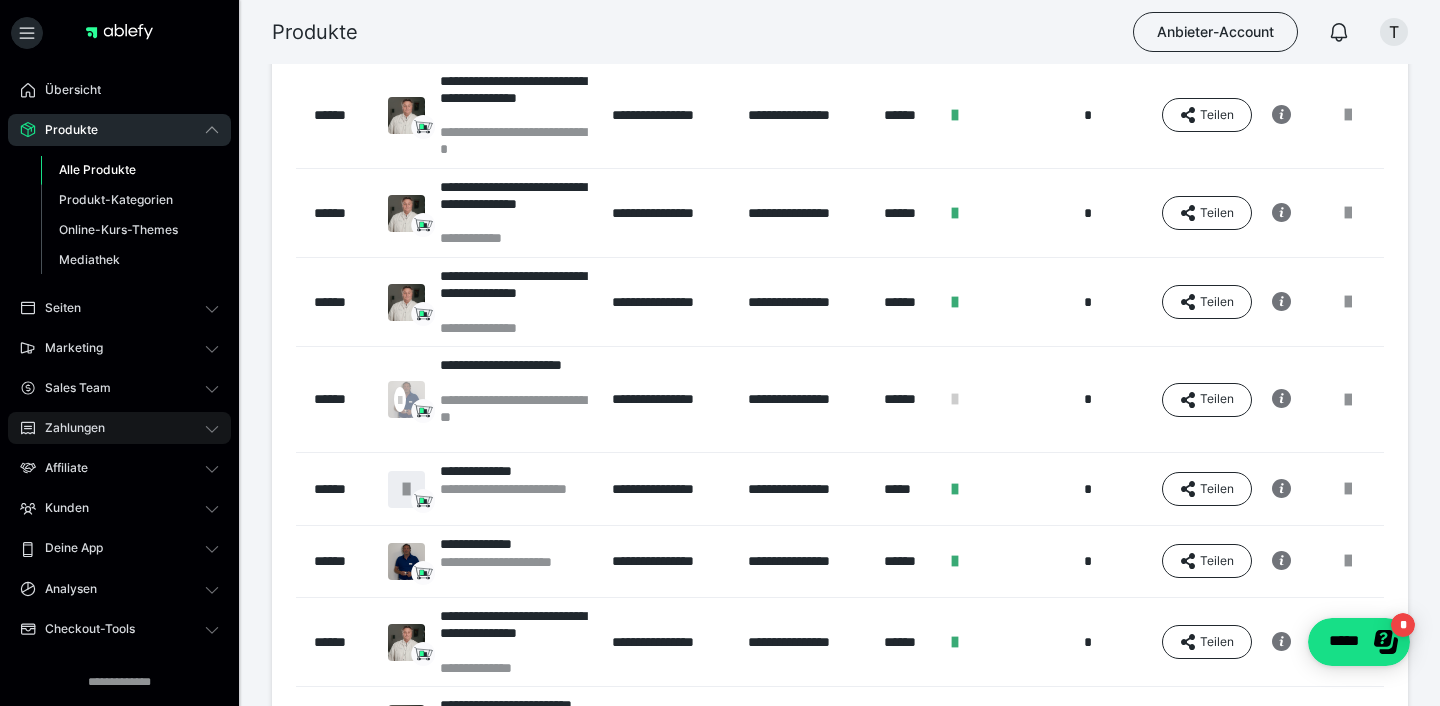 click on "Zahlungen" at bounding box center [119, 428] 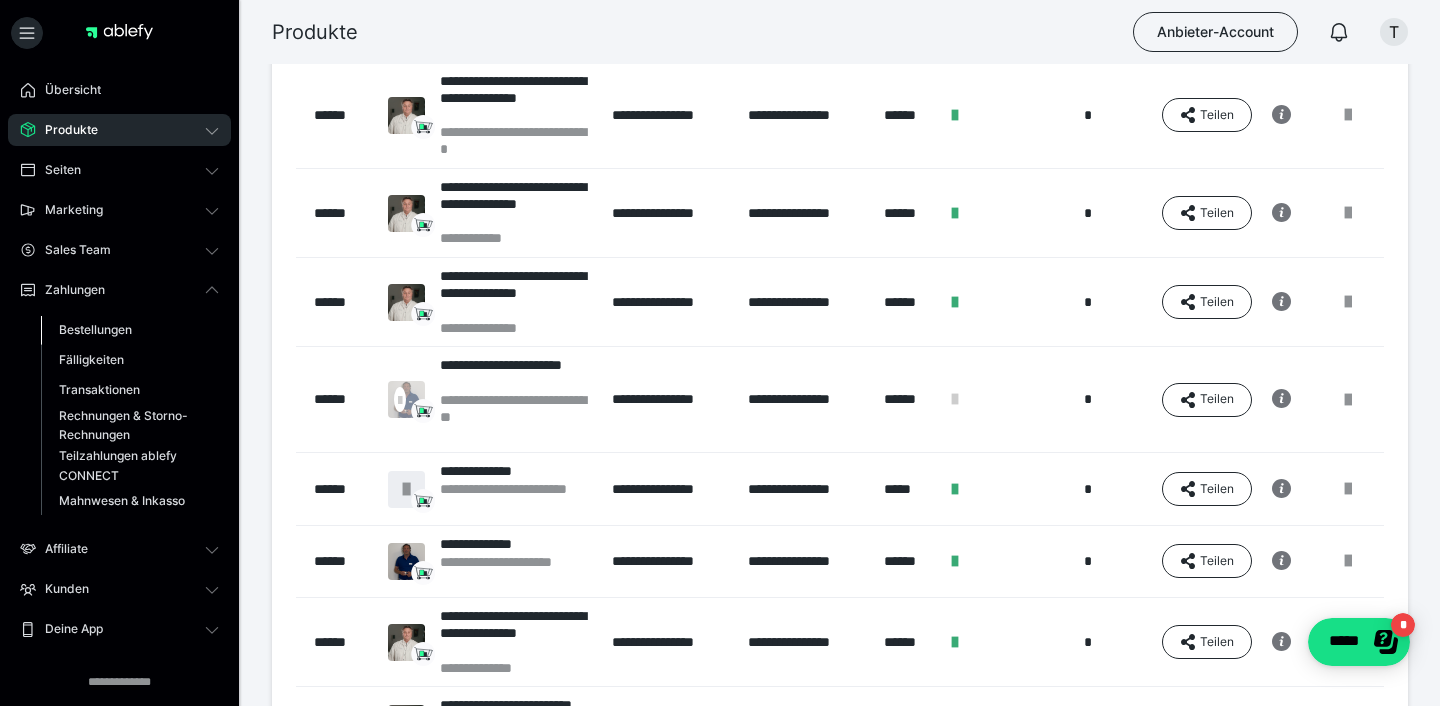 click on "Bestellungen" at bounding box center (95, 329) 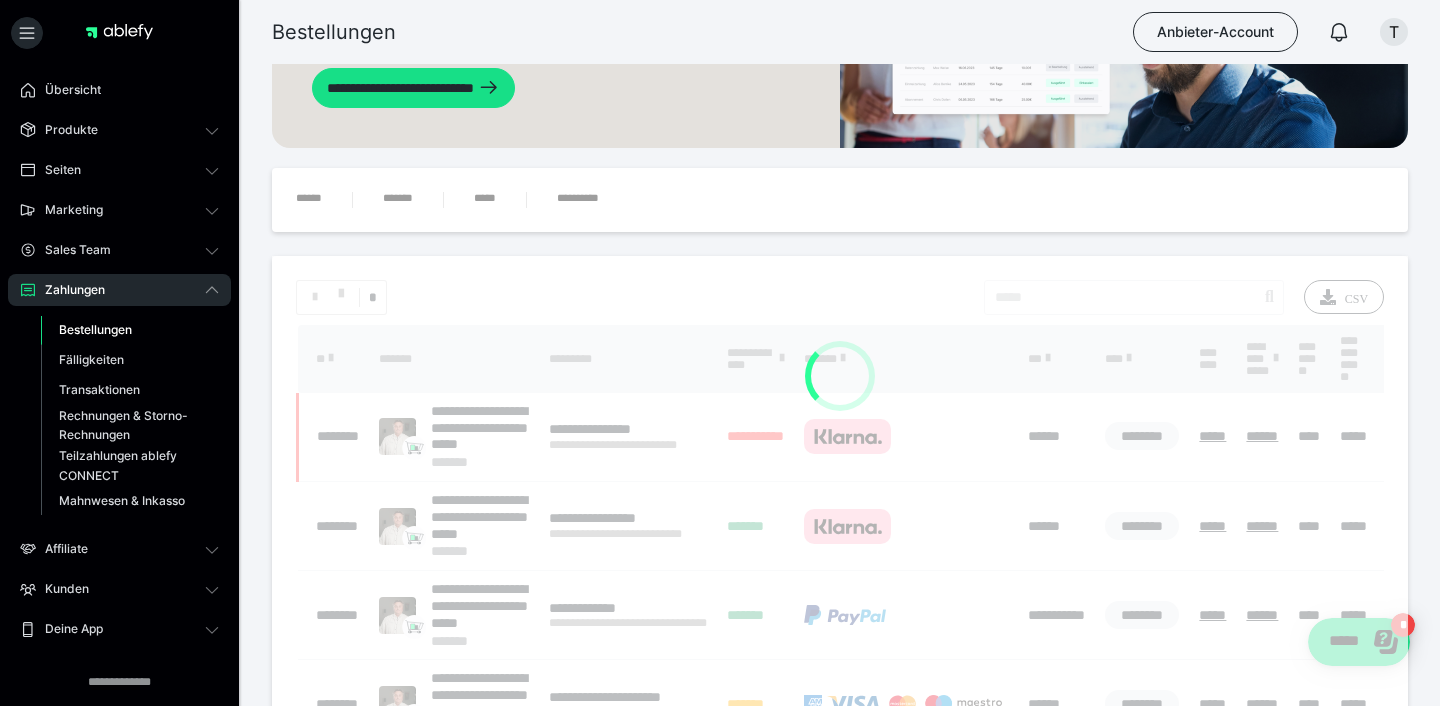scroll, scrollTop: 0, scrollLeft: 0, axis: both 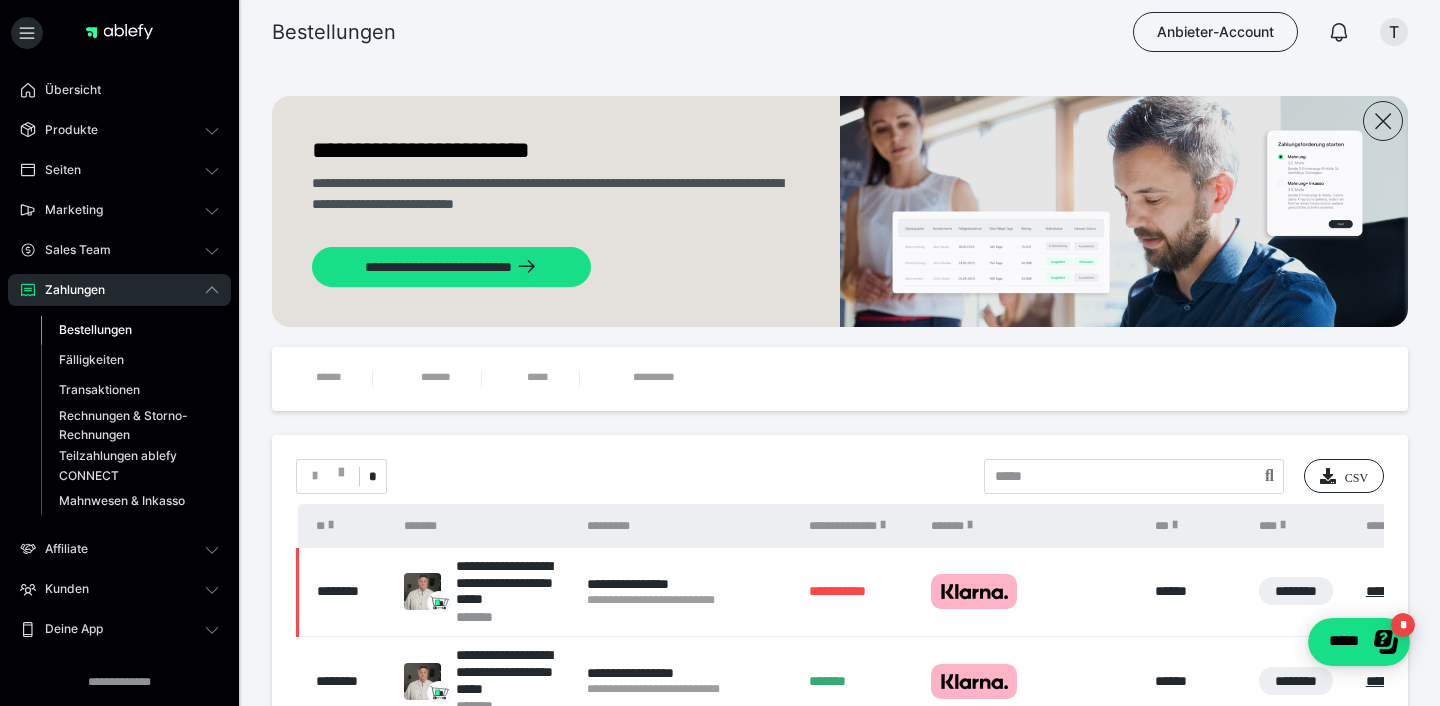 click on "*" at bounding box center (372, 477) 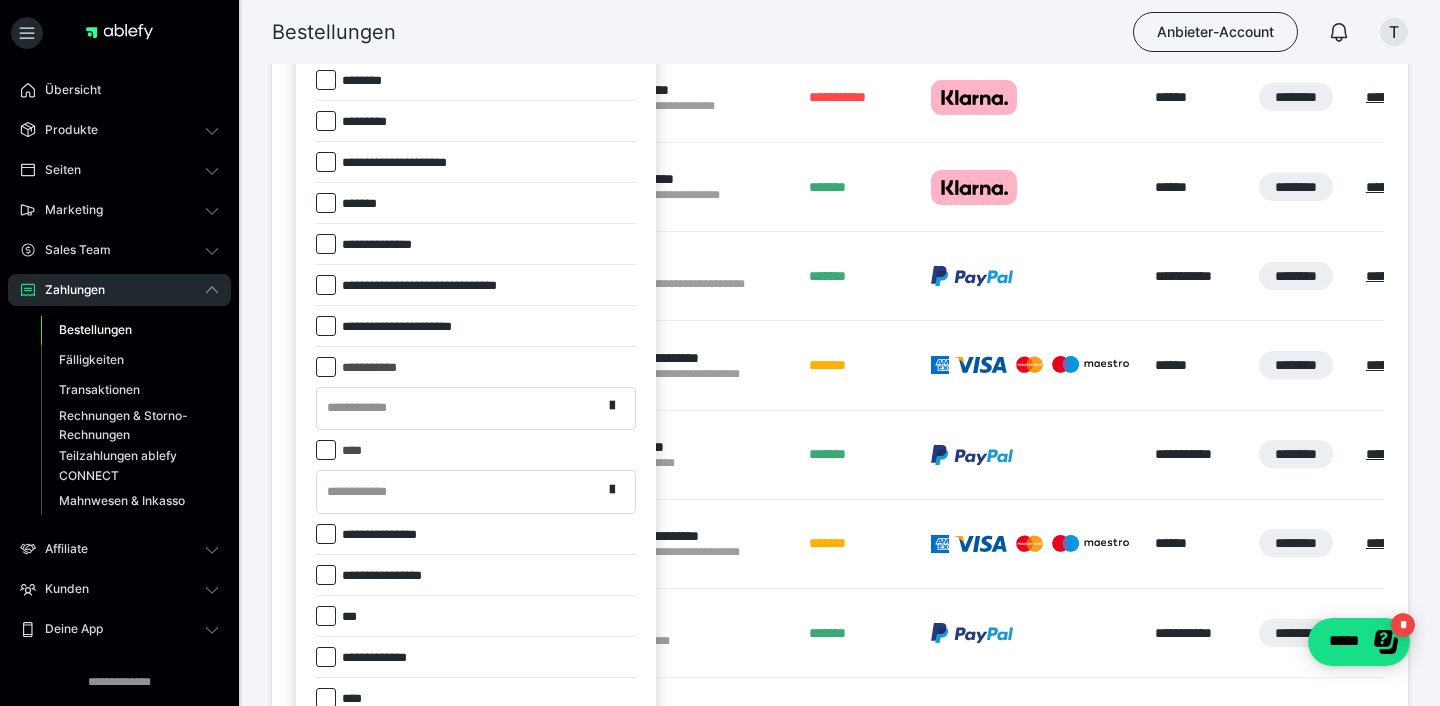 scroll, scrollTop: 612, scrollLeft: 0, axis: vertical 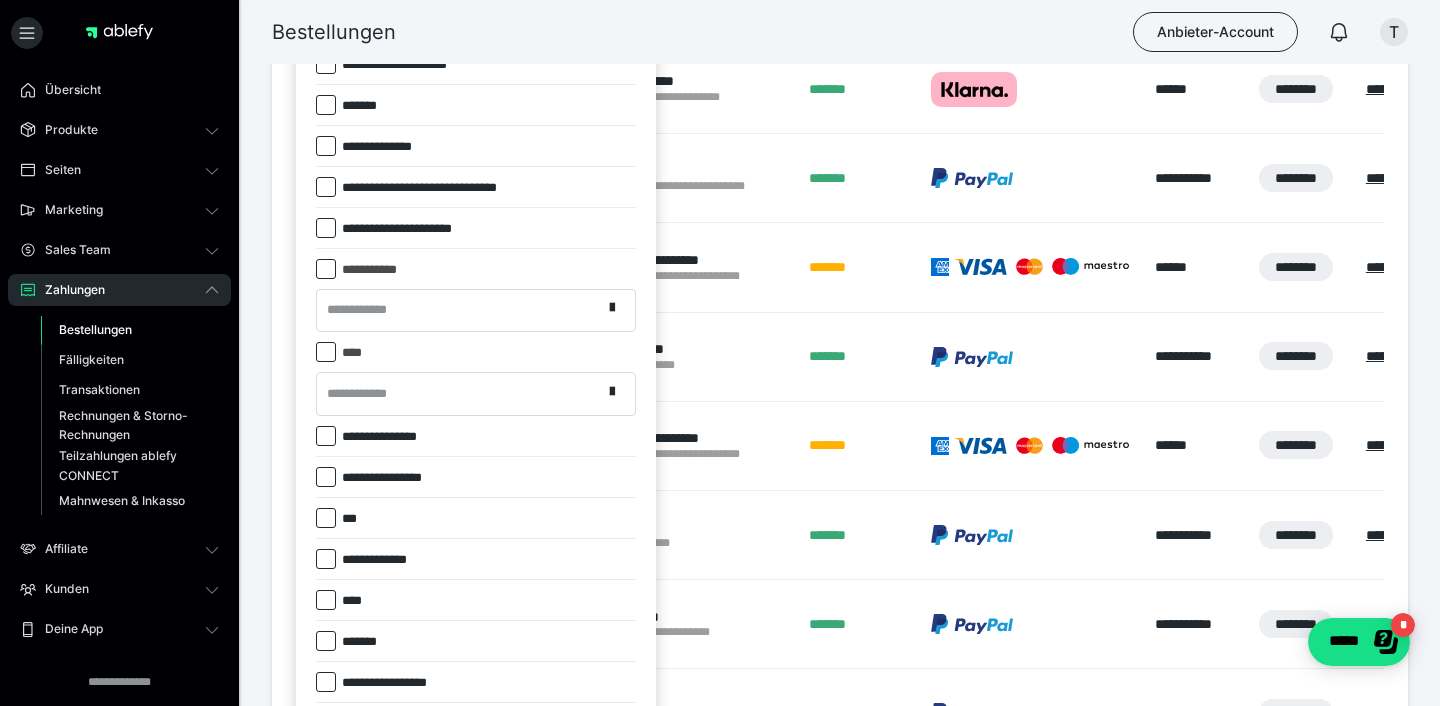 click on "**********" at bounding box center [459, 393] 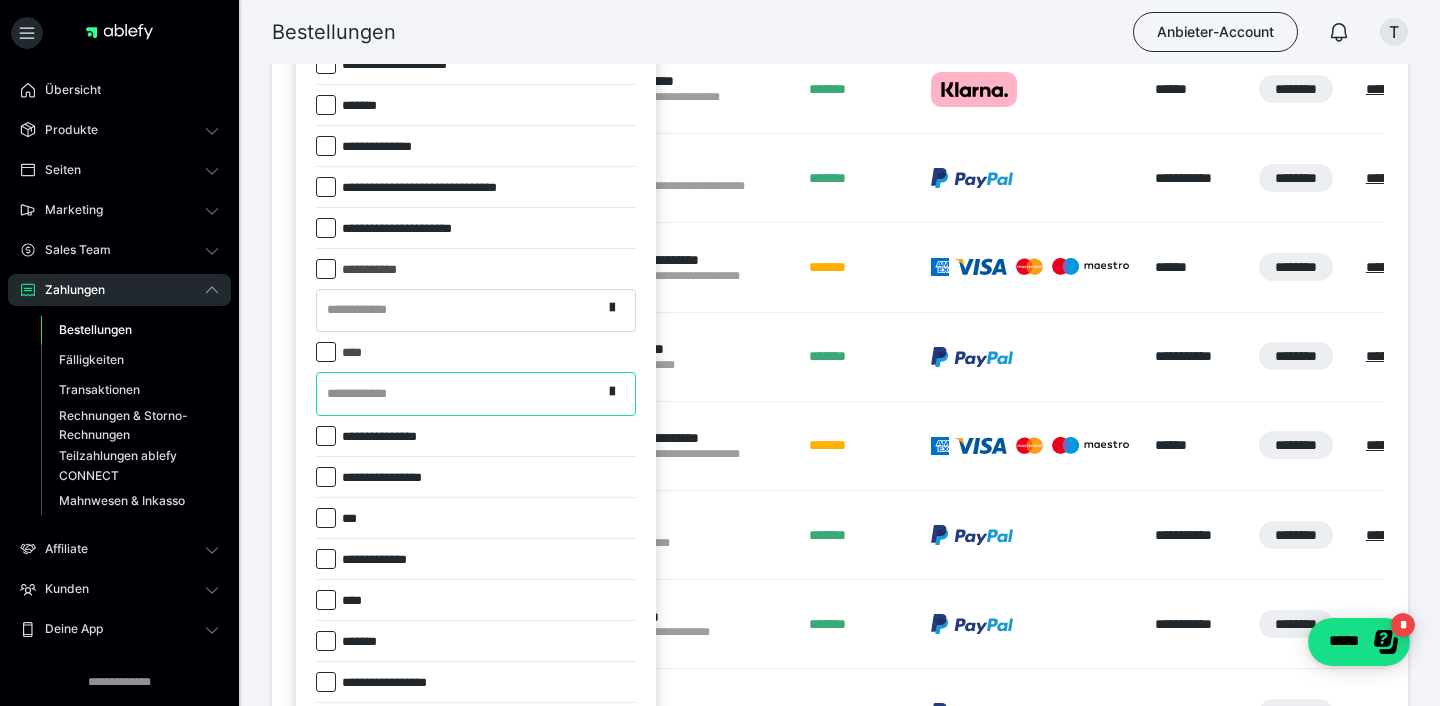 click on "**********" at bounding box center (459, 393) 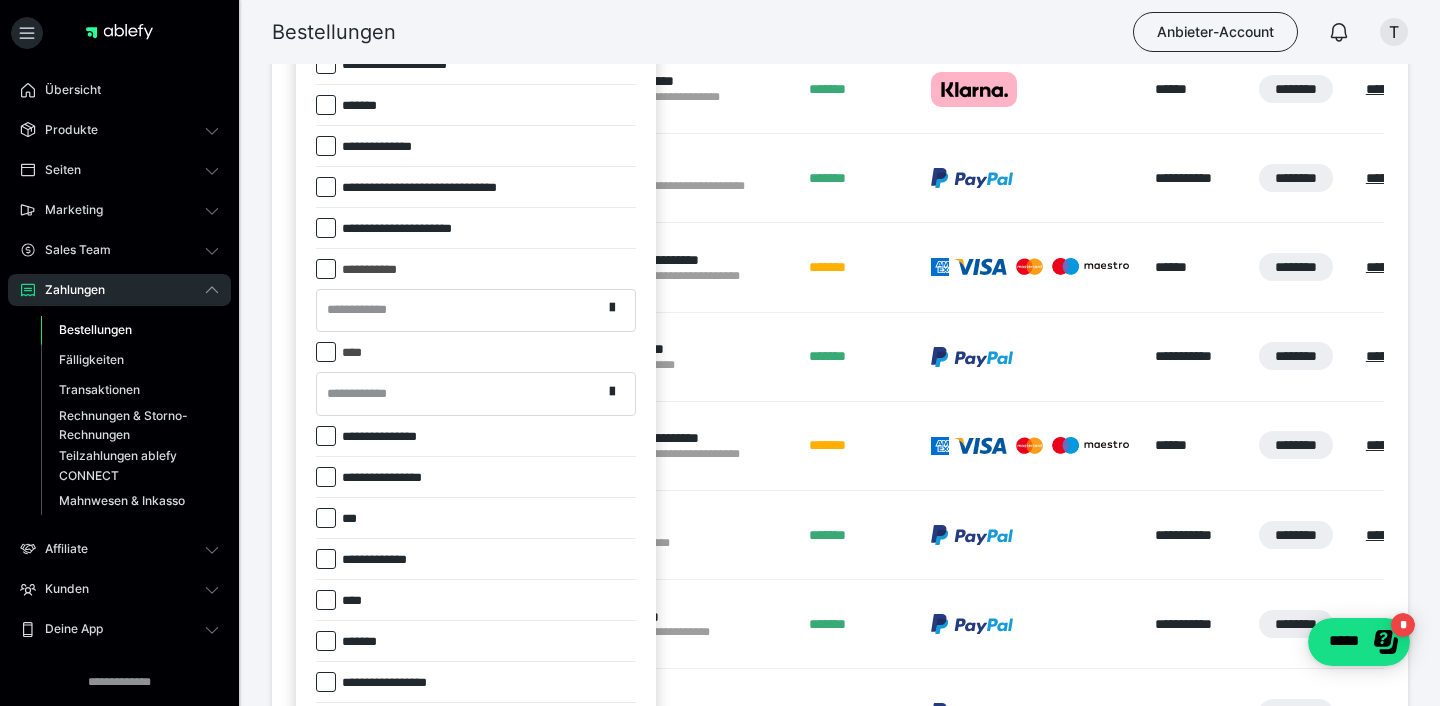 click at bounding box center [326, 352] 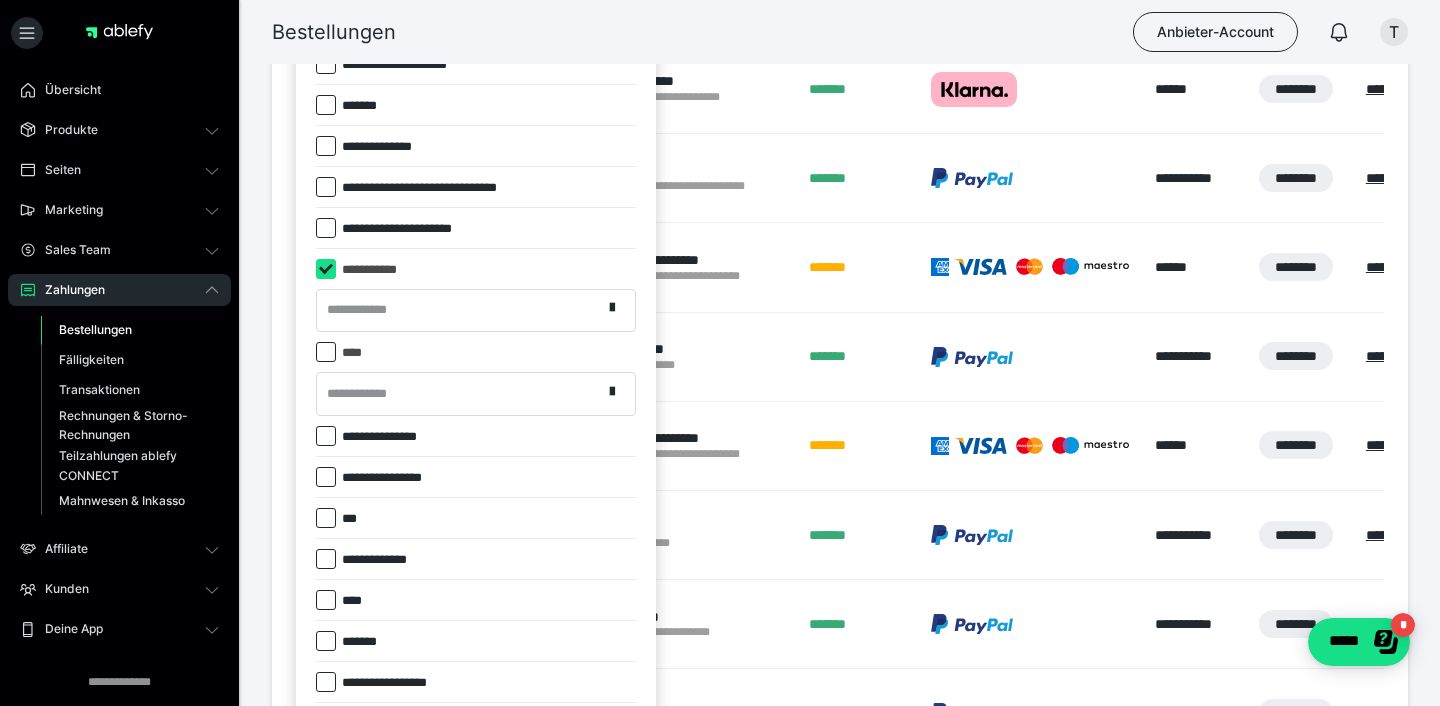 checkbox on "*****" 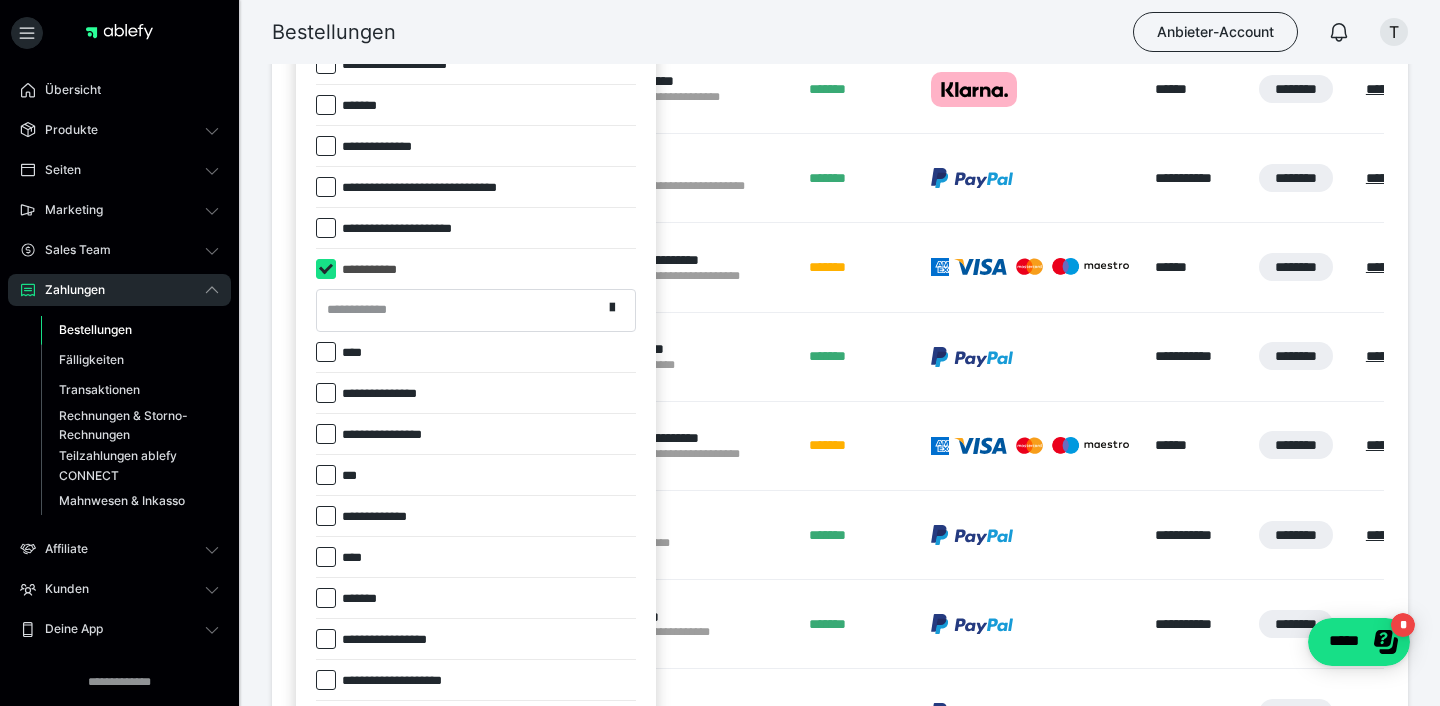 click at bounding box center [326, 269] 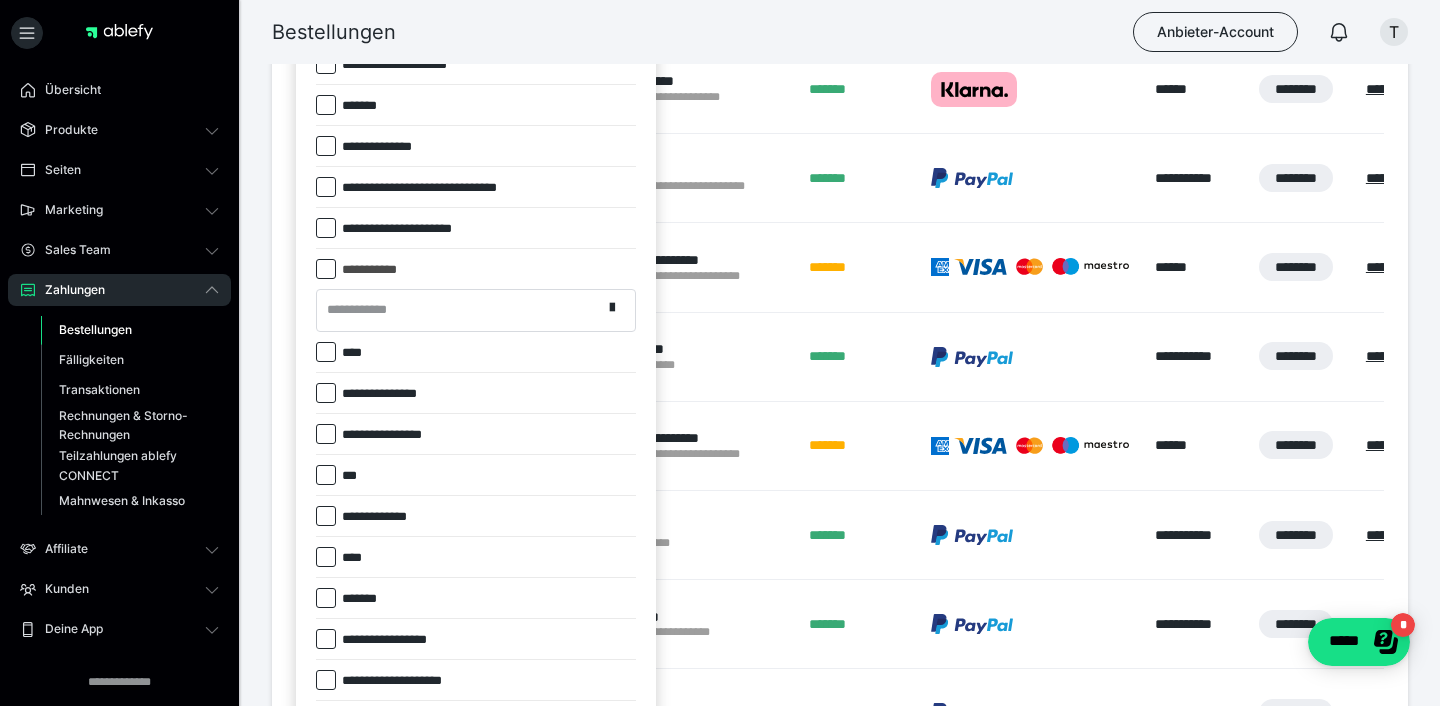 checkbox on "*****" 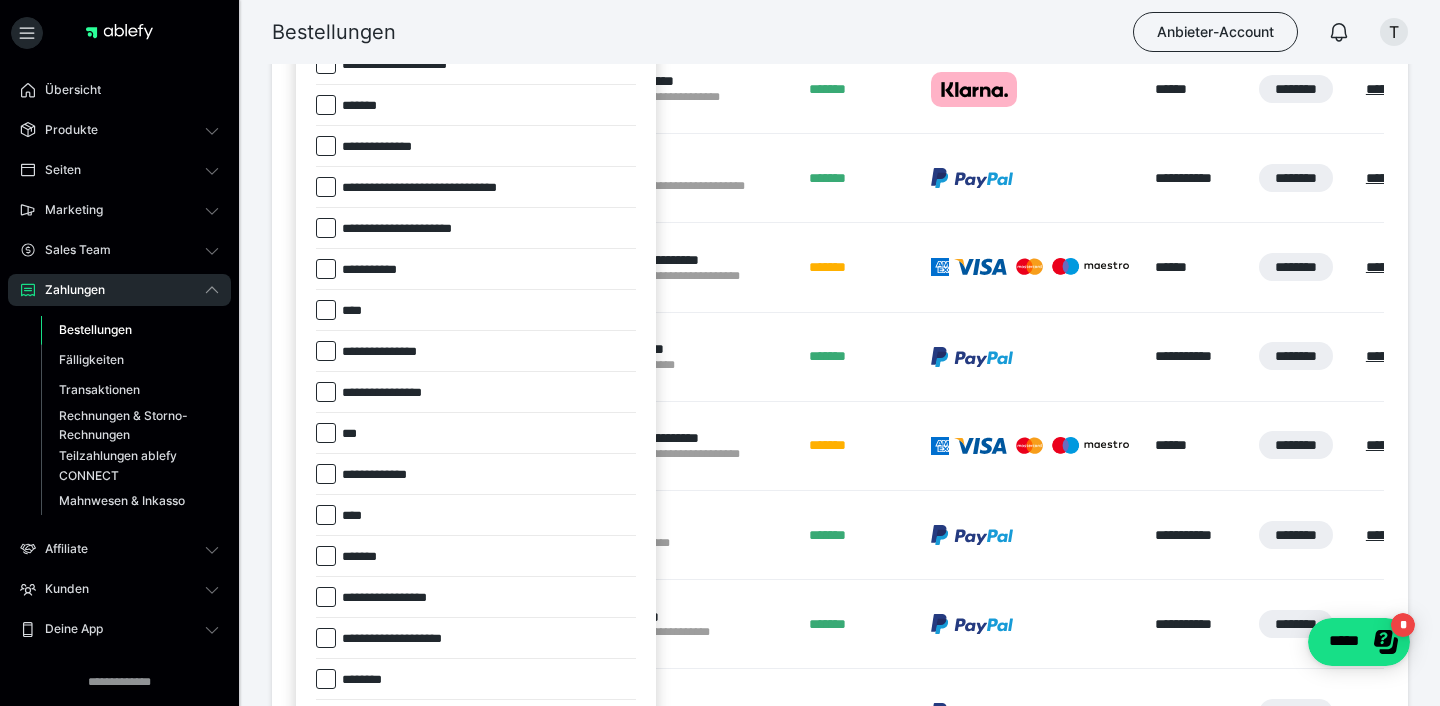 click on "*******" at bounding box center (366, 557) 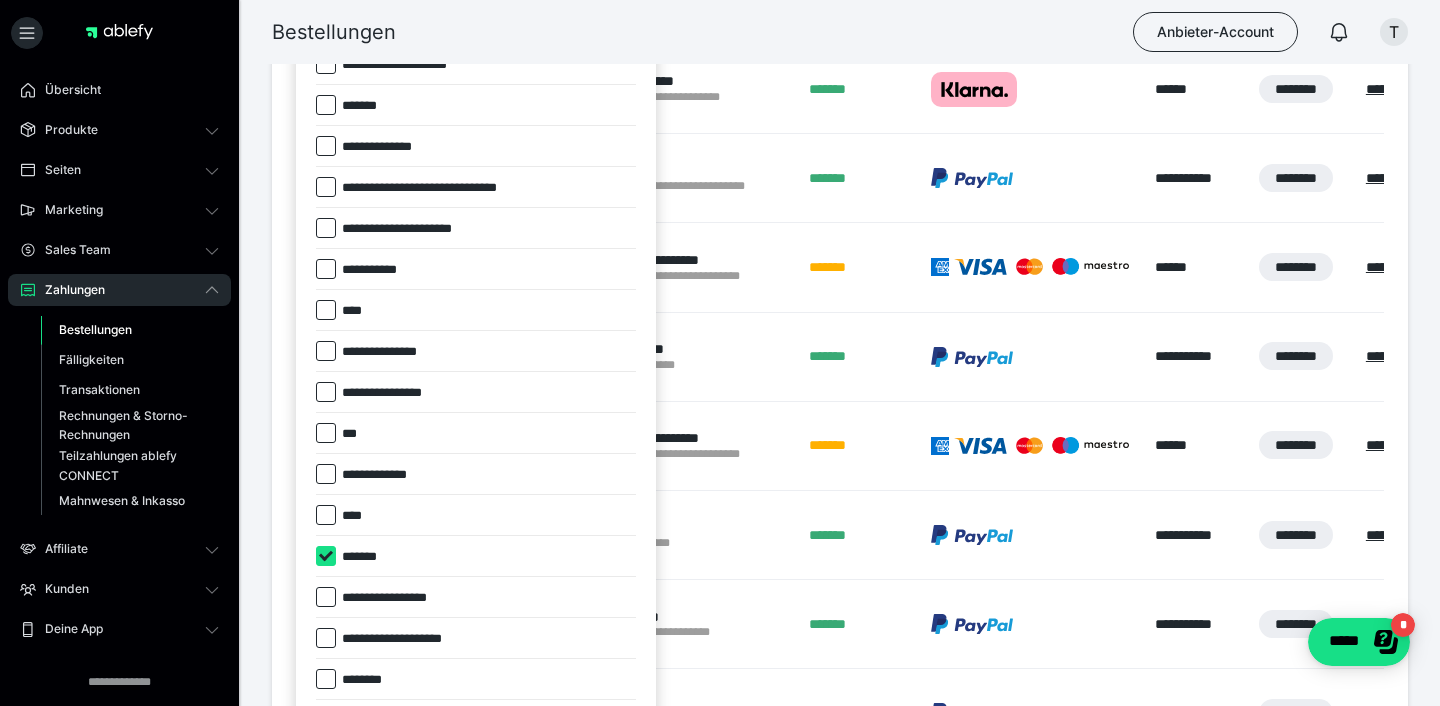 checkbox on "****" 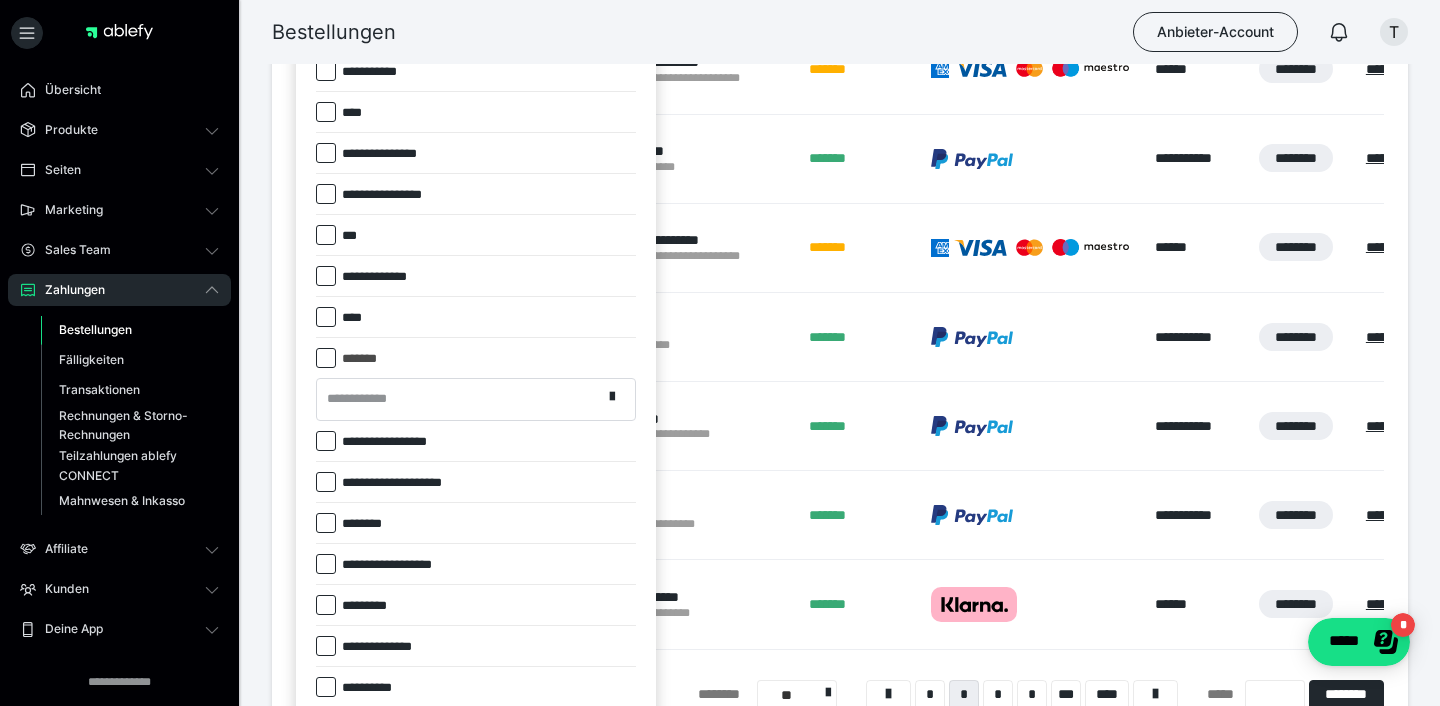 scroll, scrollTop: 833, scrollLeft: 0, axis: vertical 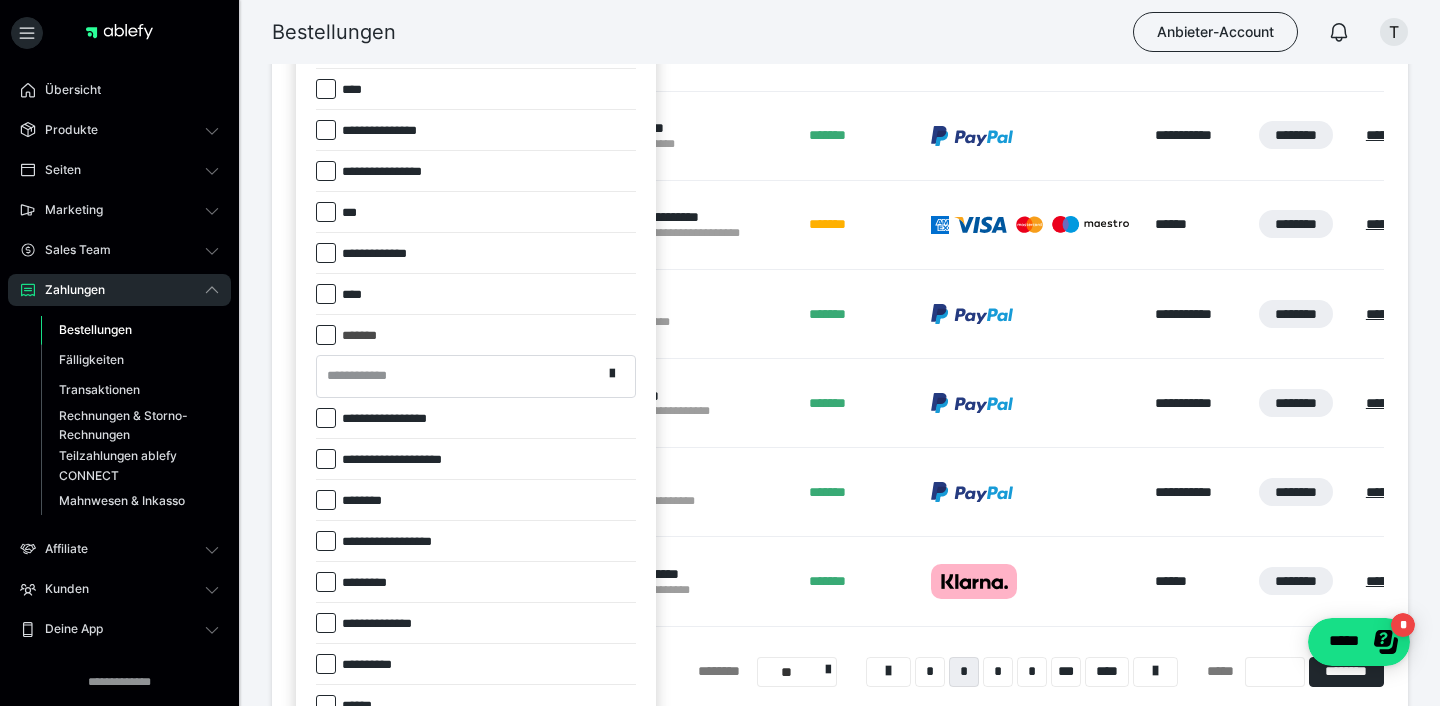 click on "**********" at bounding box center [459, 376] 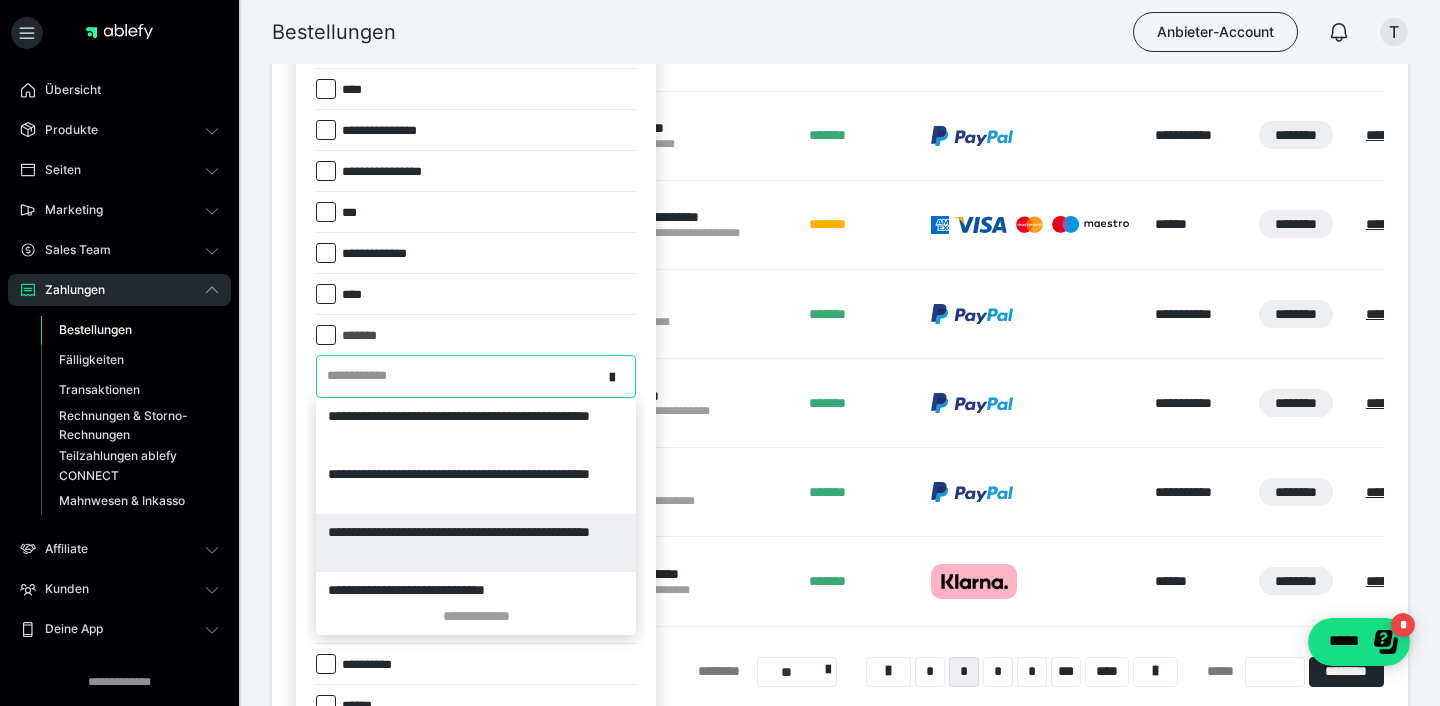 click on "**********" at bounding box center (476, 543) 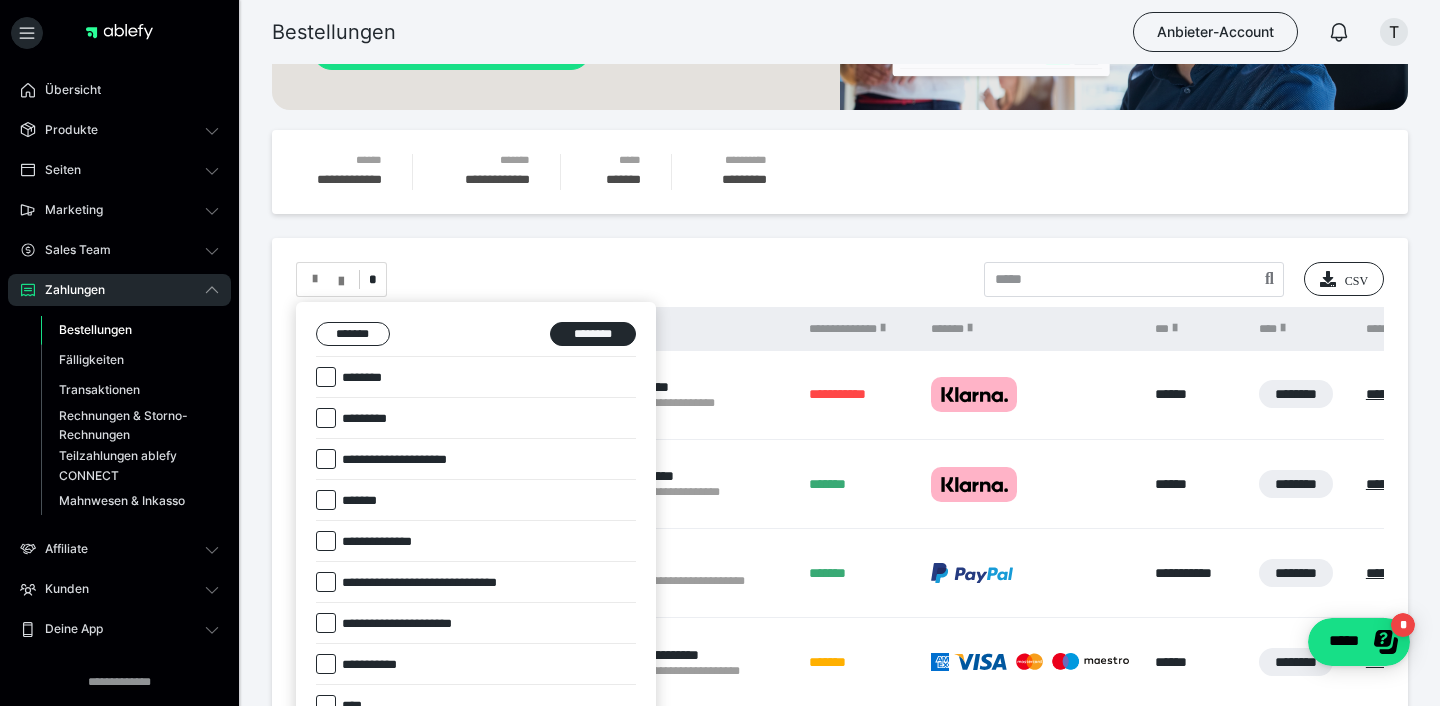 scroll, scrollTop: 157, scrollLeft: 0, axis: vertical 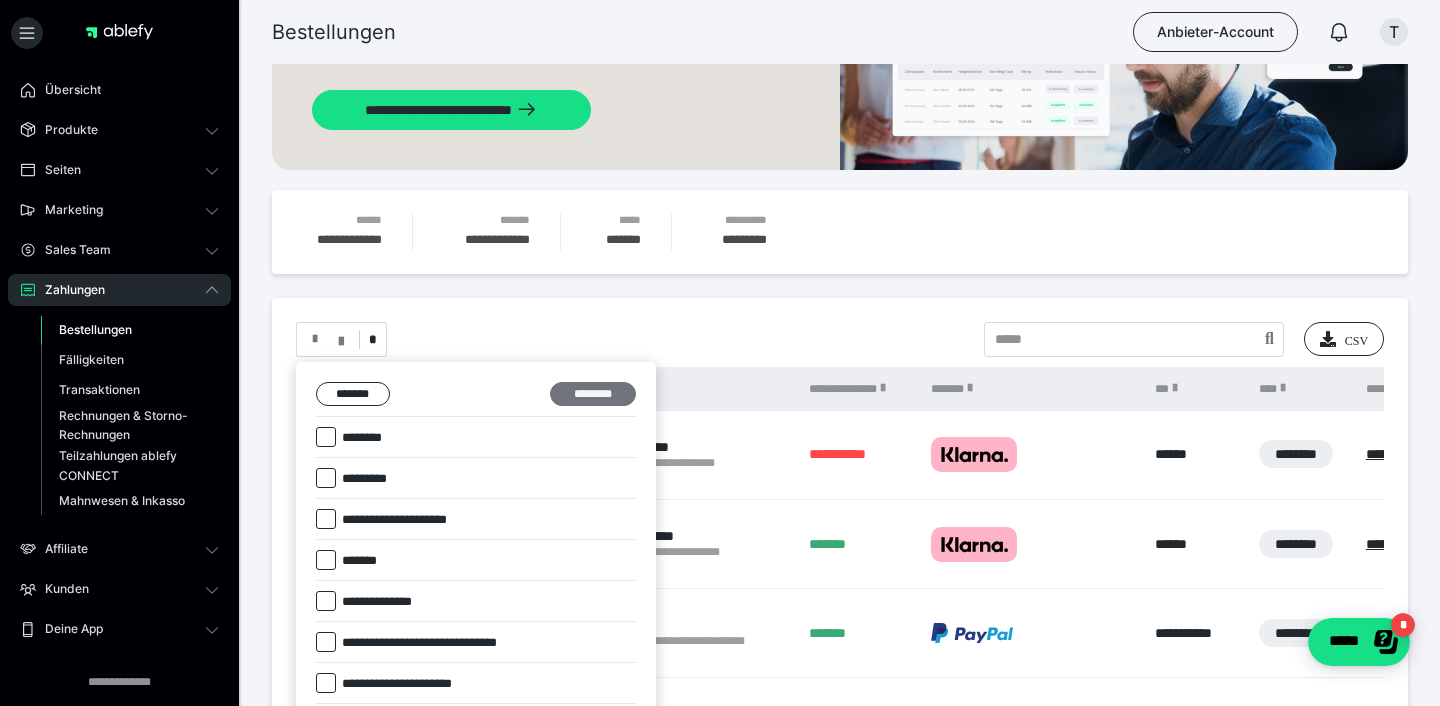 click on "********" at bounding box center (593, 394) 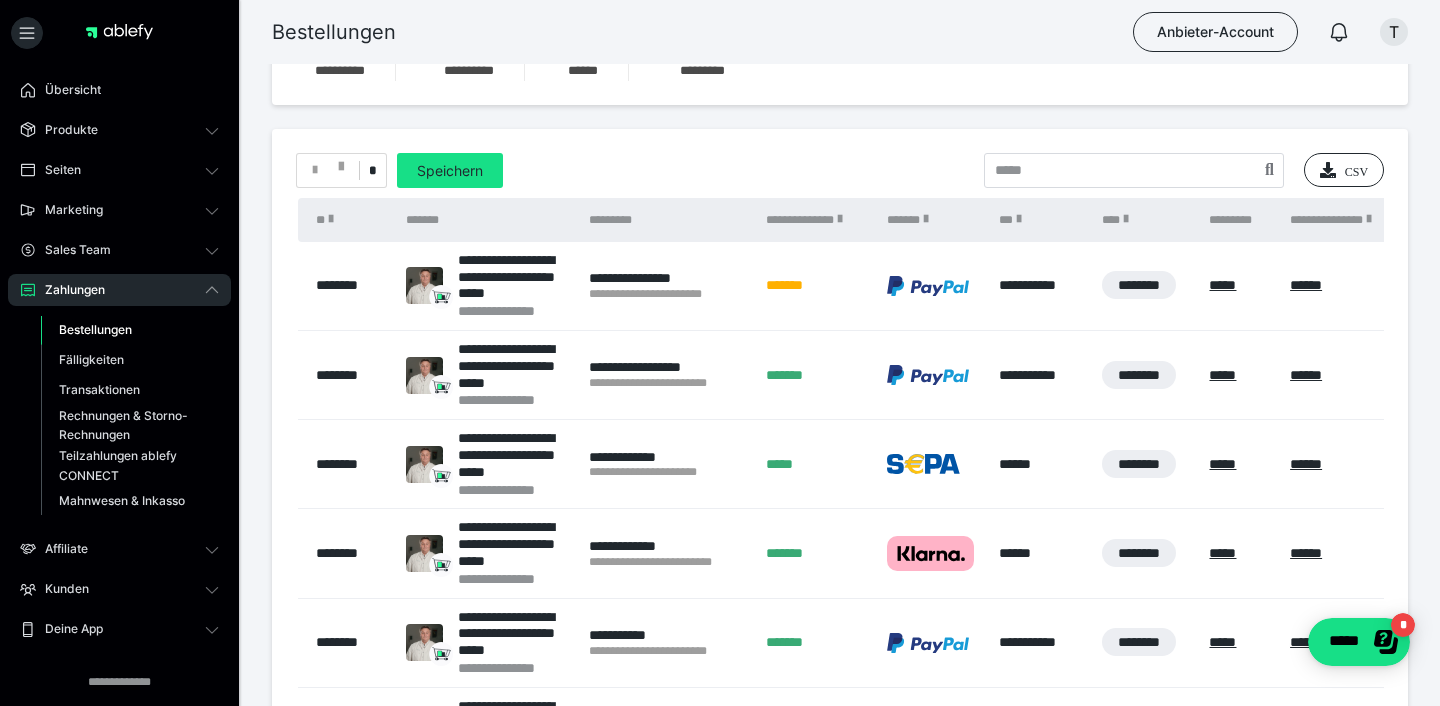 scroll, scrollTop: 409, scrollLeft: 0, axis: vertical 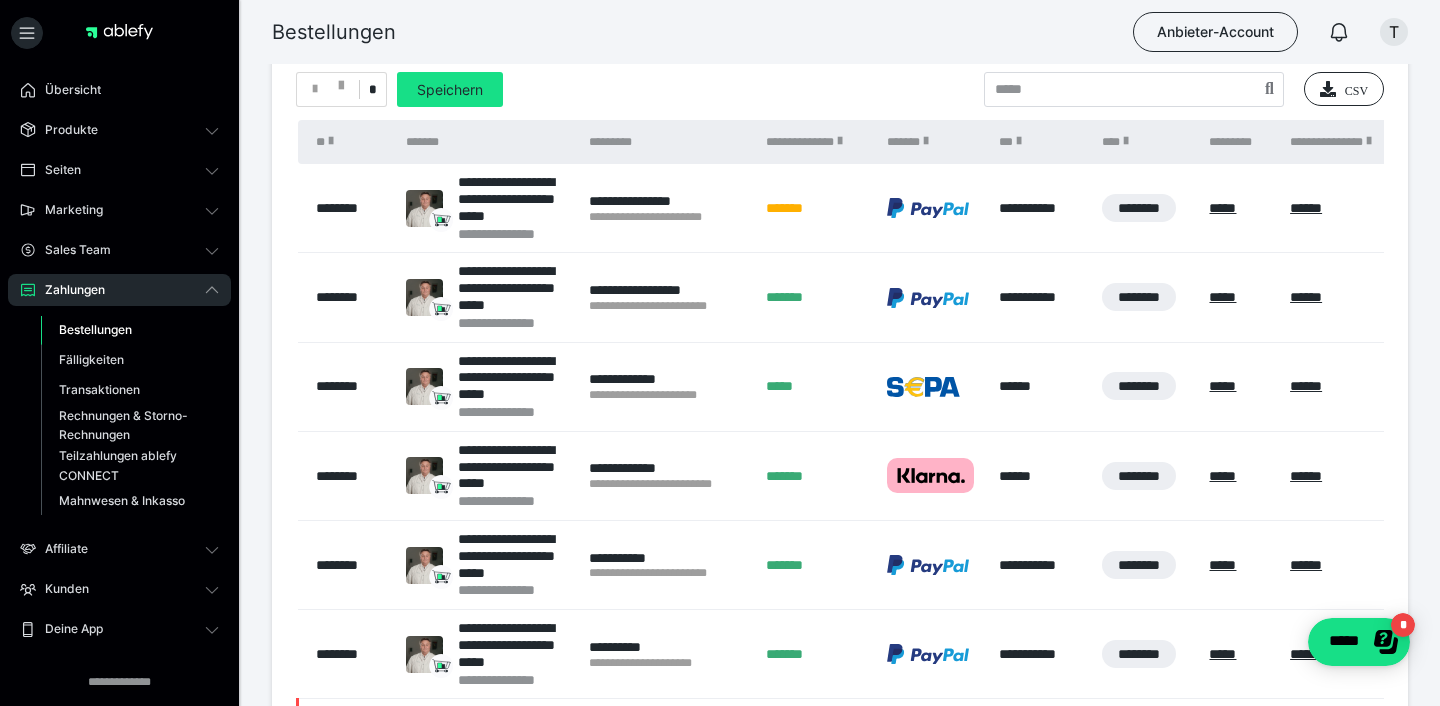 click on "*" at bounding box center [372, 90] 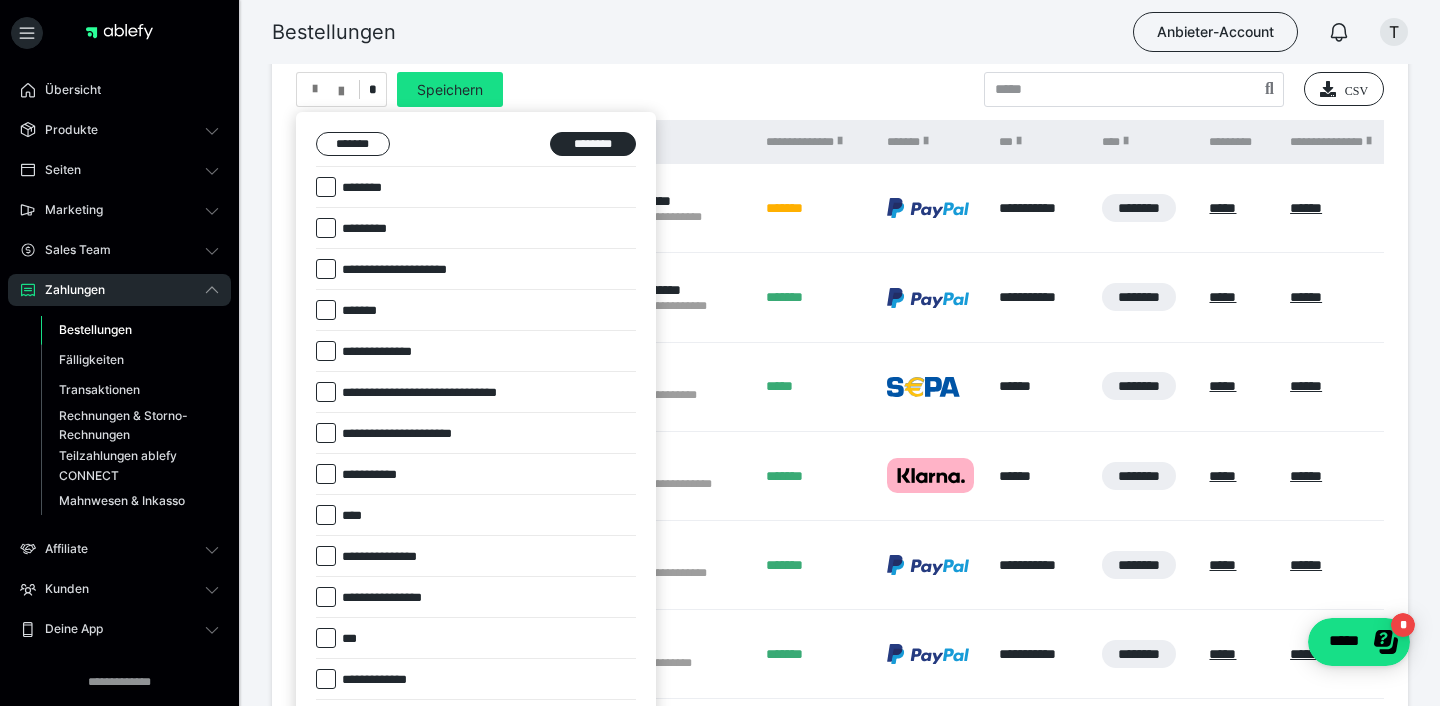 click on "**********" at bounding box center (390, 352) 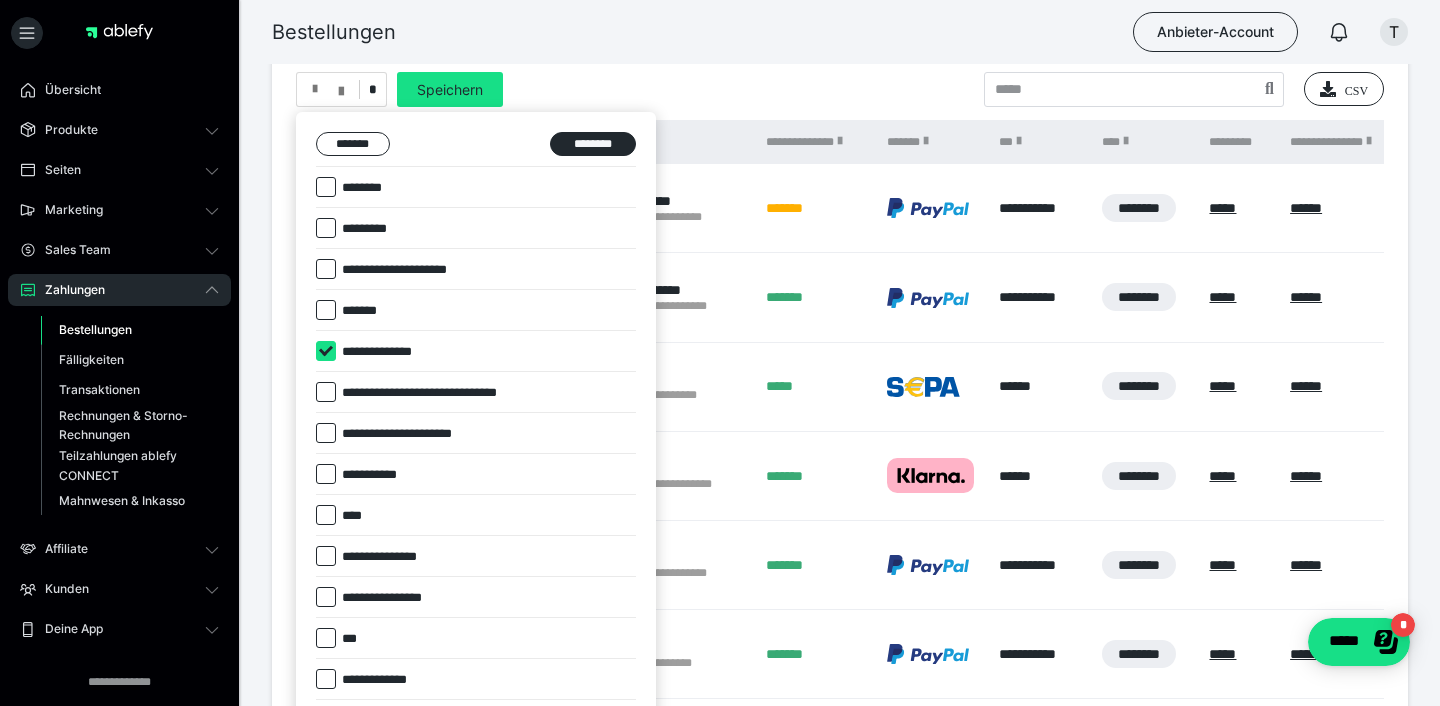 checkbox on "****" 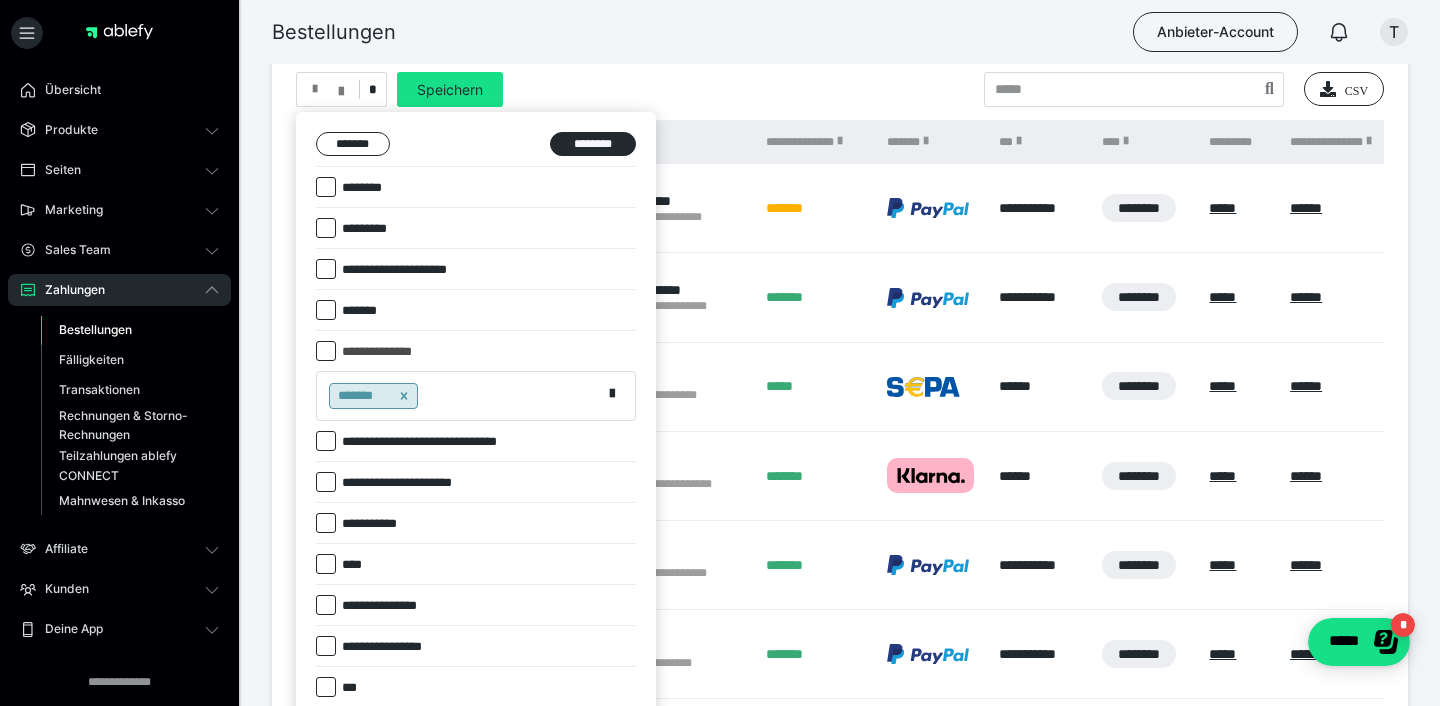 click on "*******" at bounding box center (459, 396) 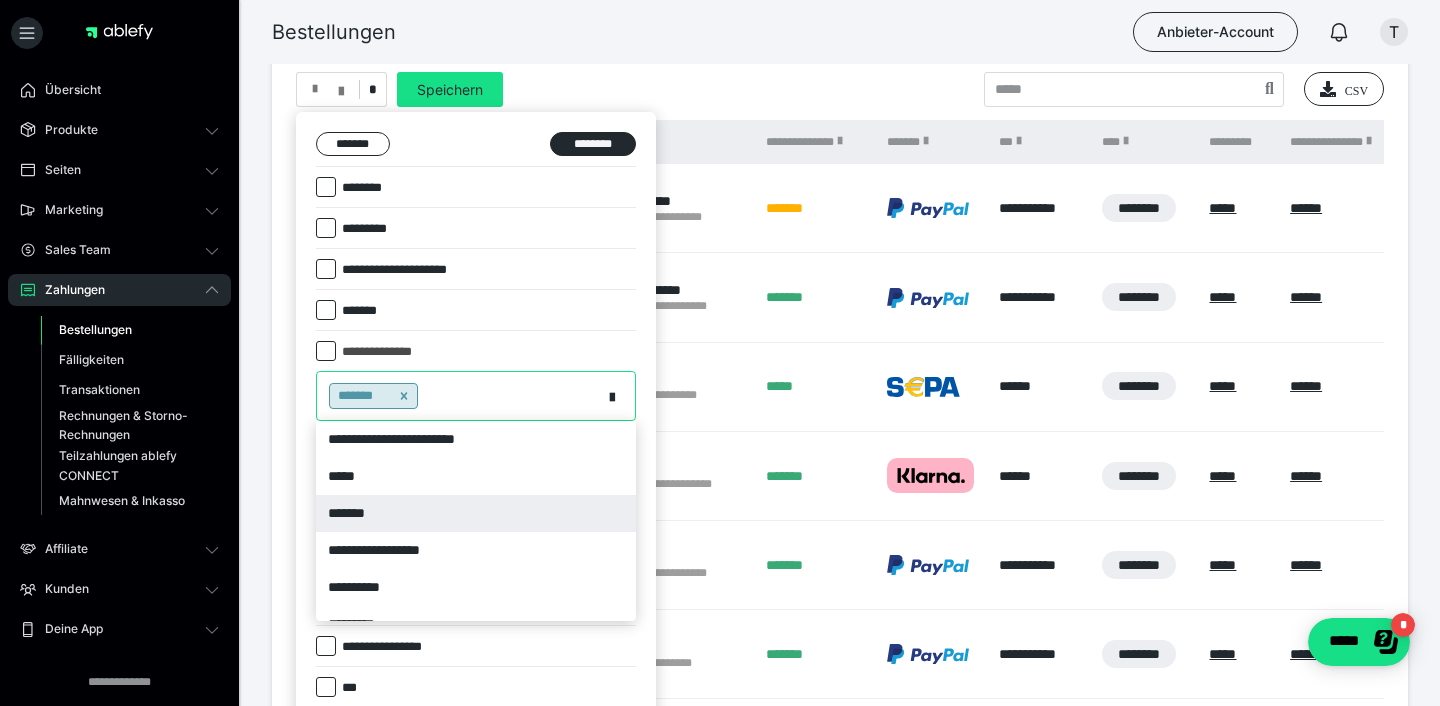 click on "*******" at bounding box center [476, 513] 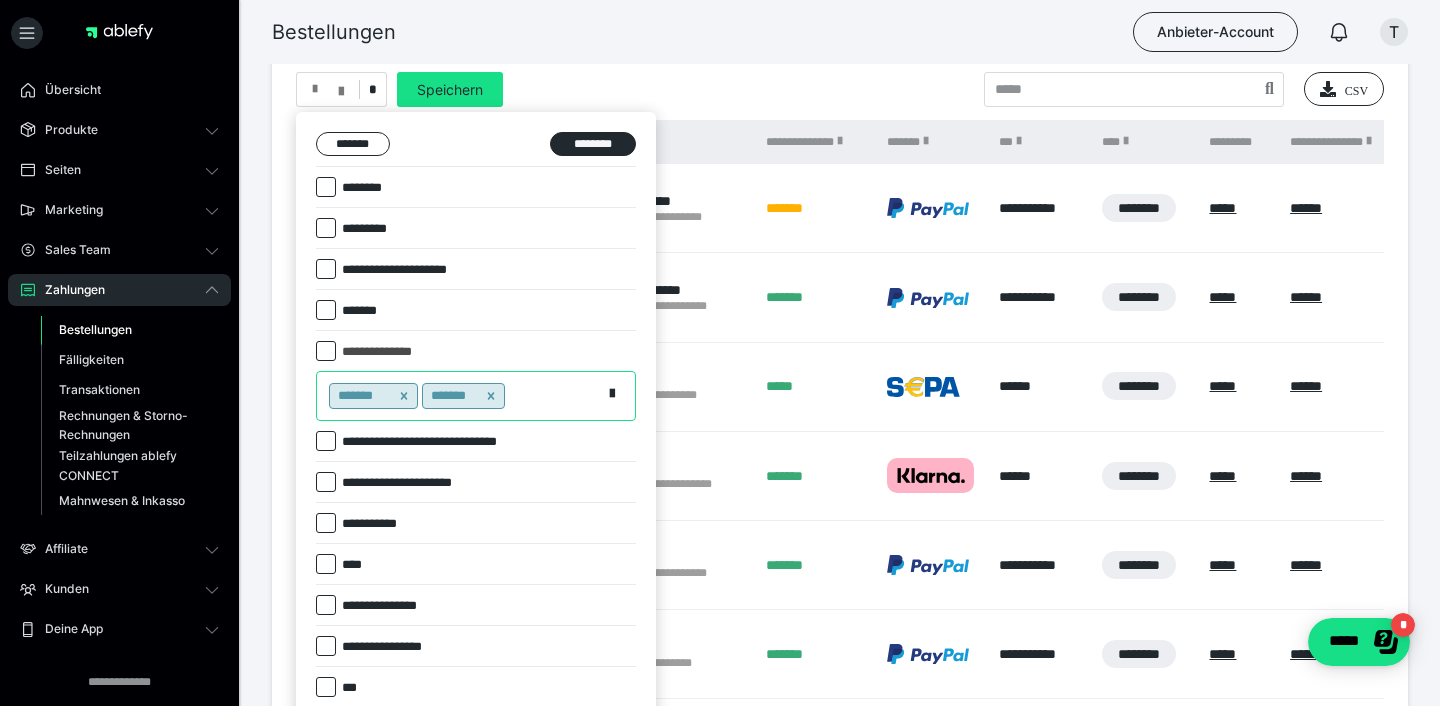 click 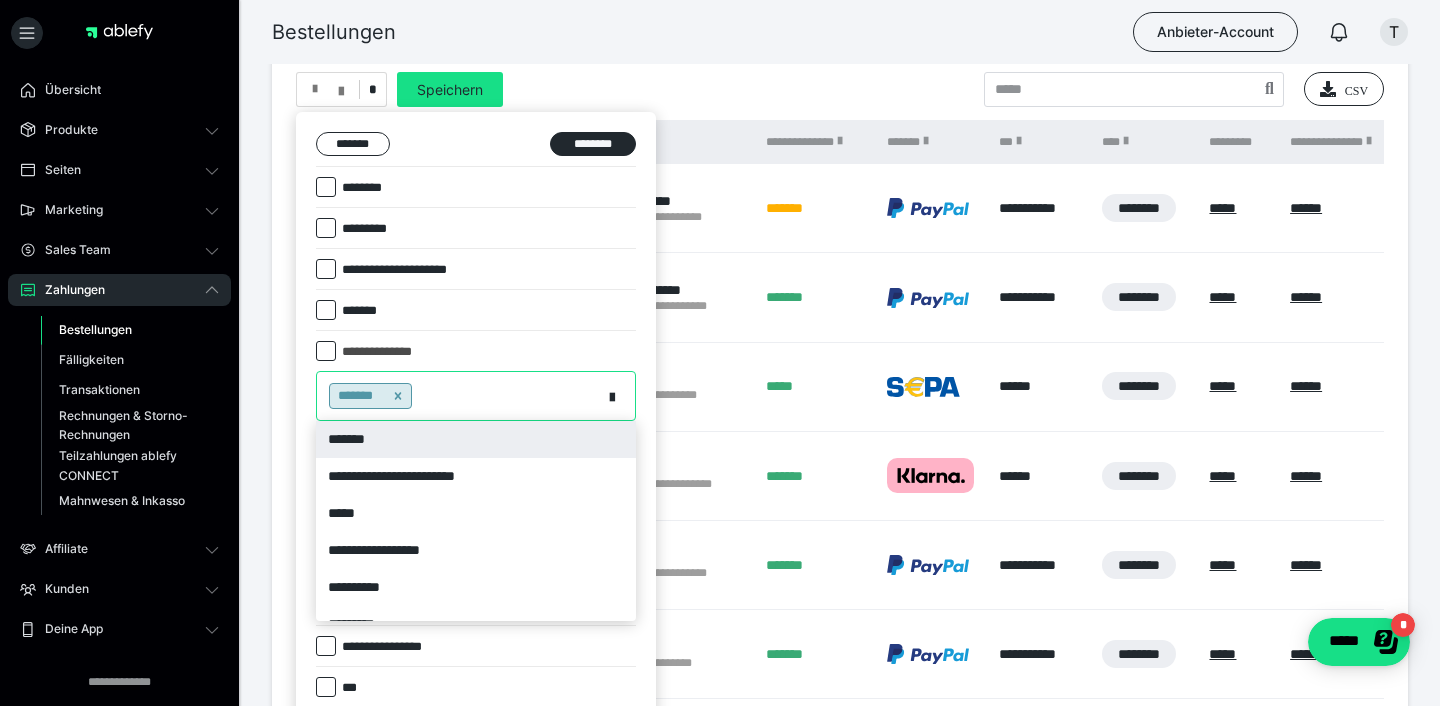 click on "*******" at bounding box center [459, 396] 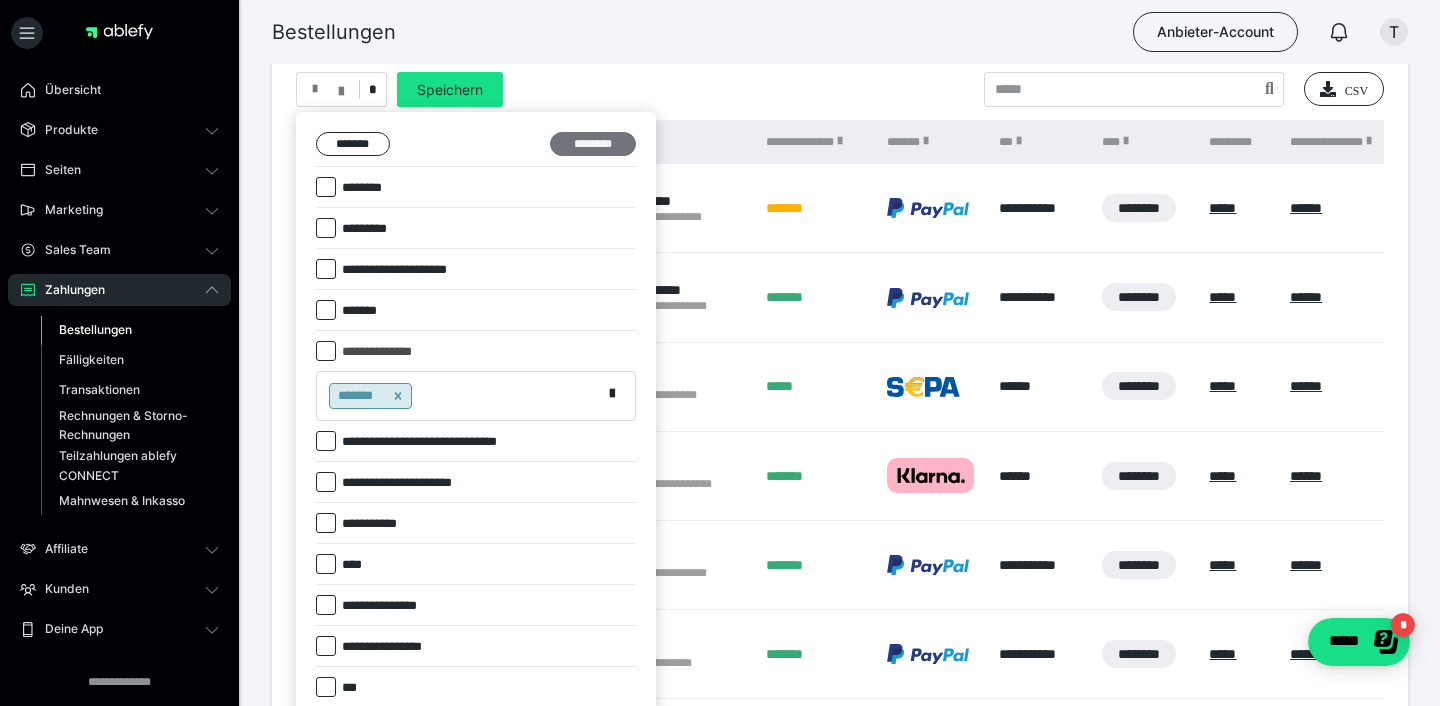 click on "********" at bounding box center [593, 144] 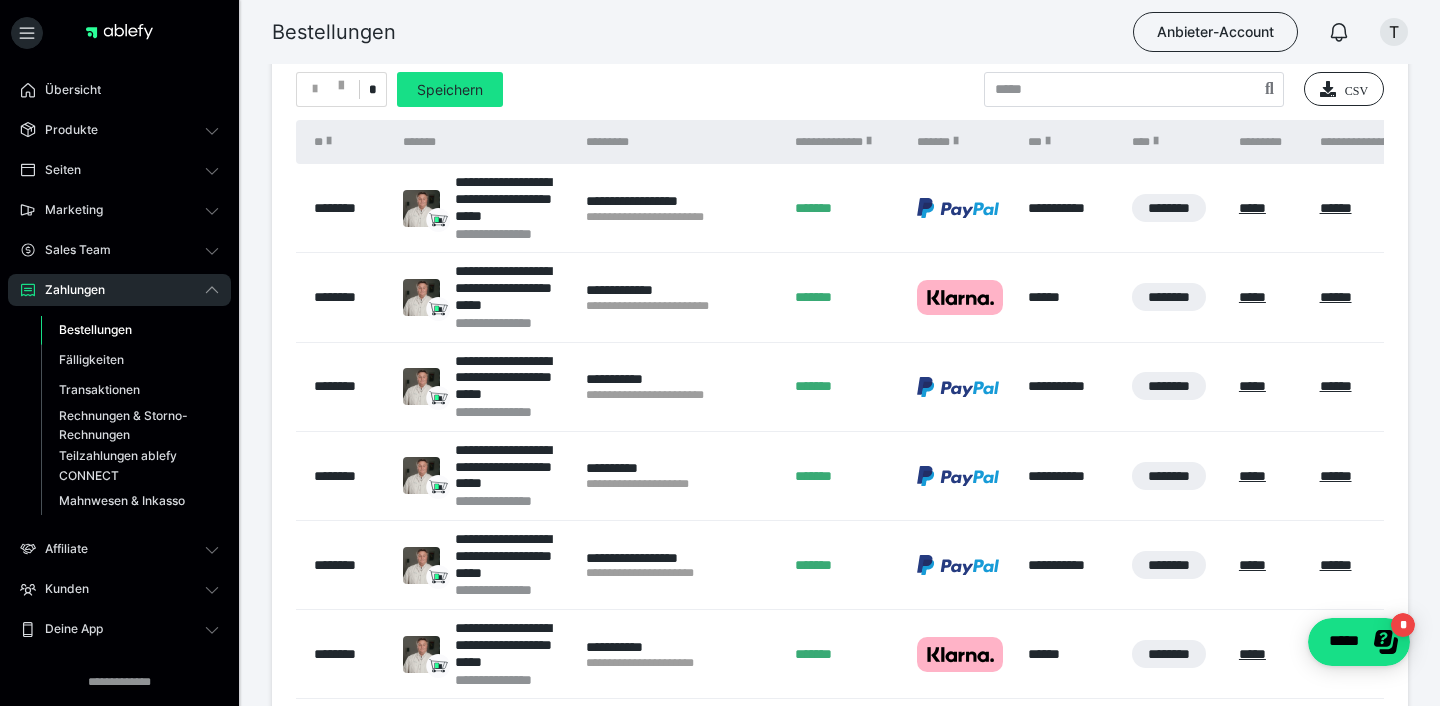 scroll, scrollTop: 968, scrollLeft: 0, axis: vertical 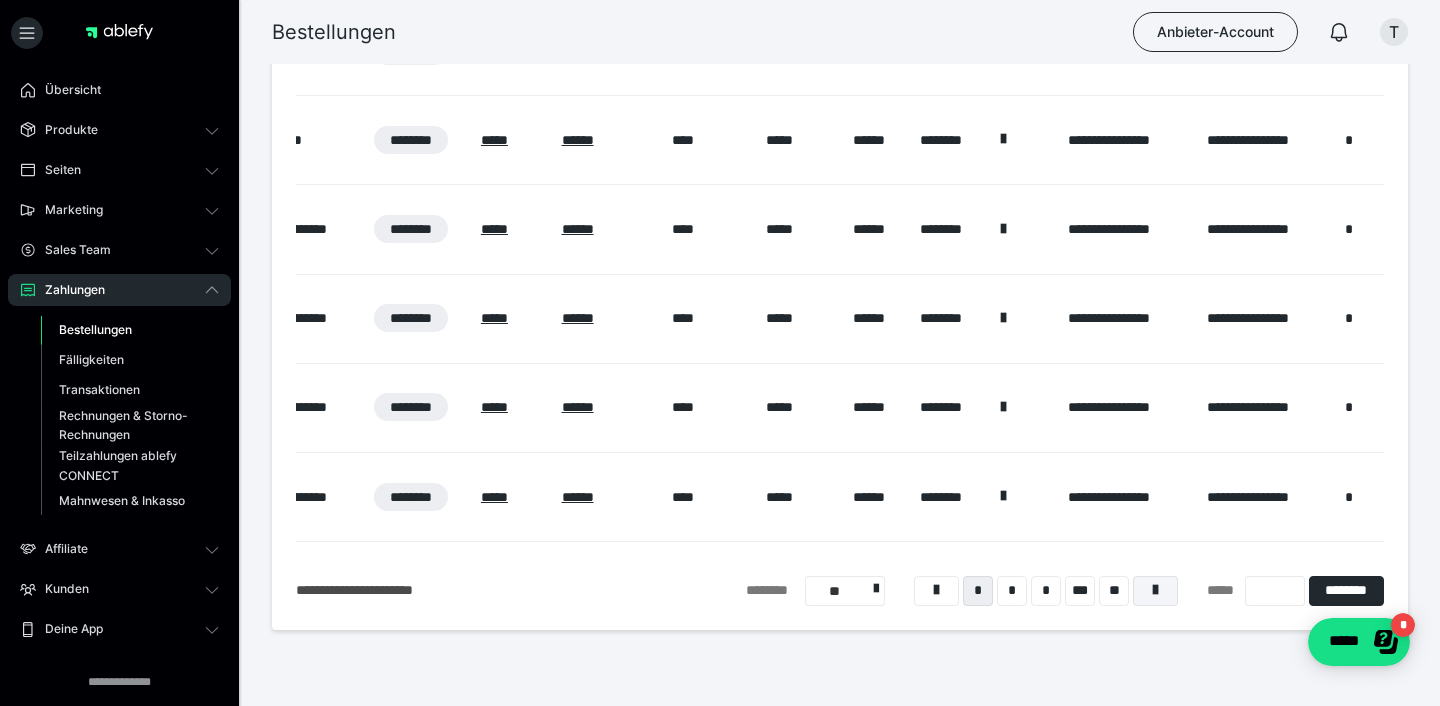 click at bounding box center (1155, 591) 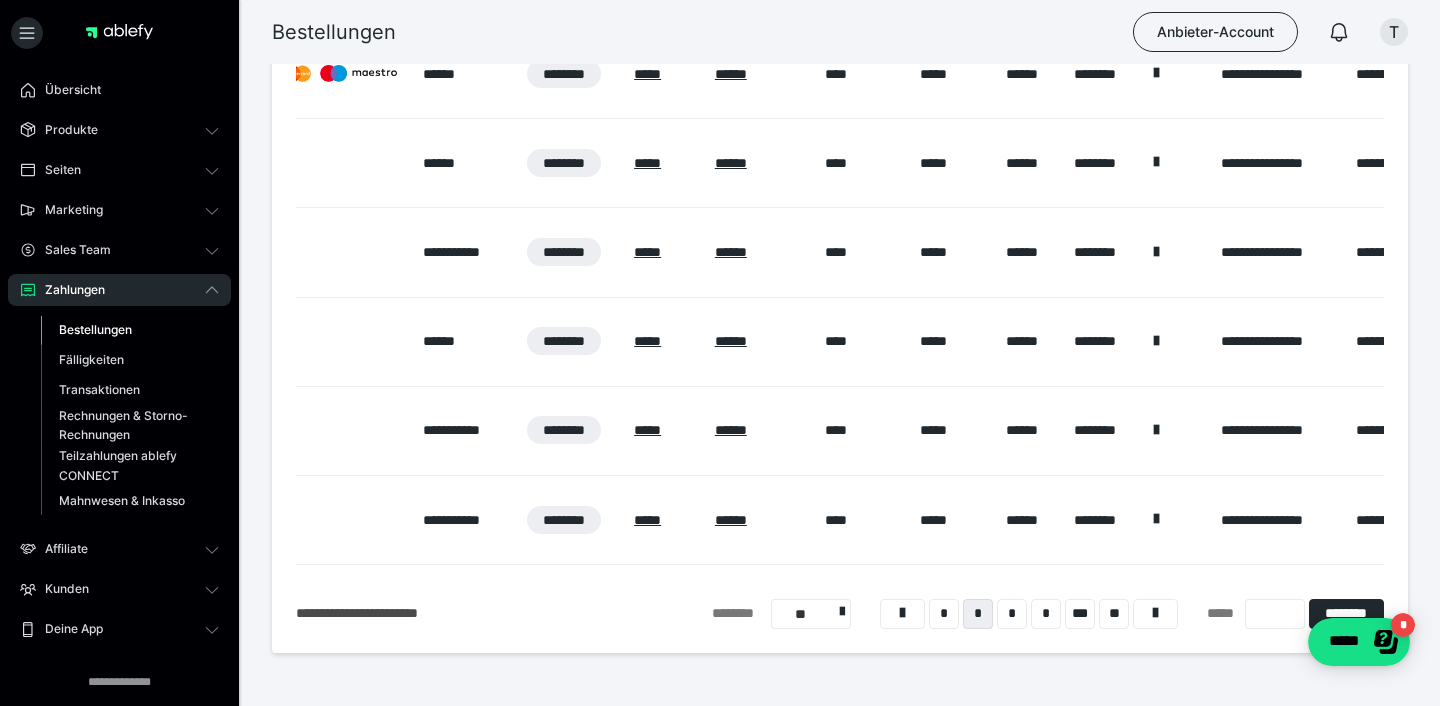 scroll, scrollTop: 968, scrollLeft: 0, axis: vertical 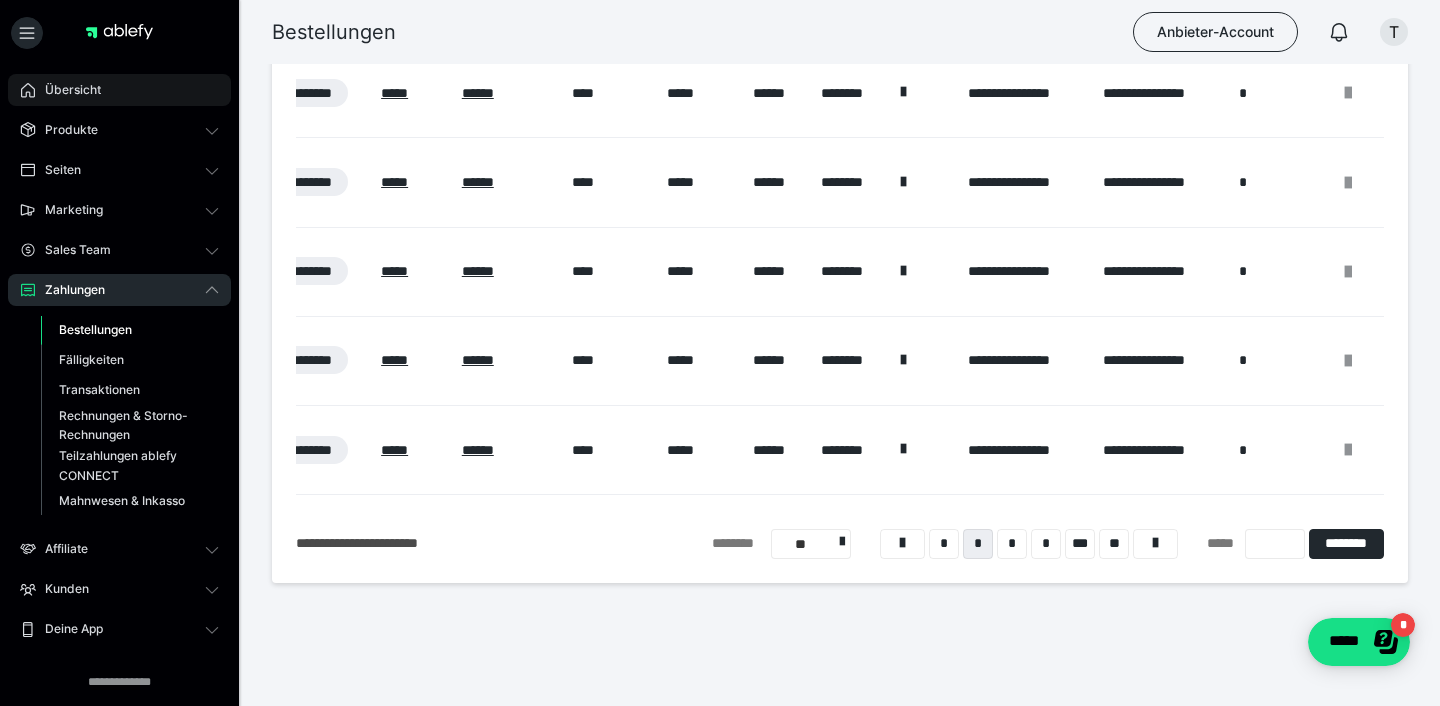 click on "Übersicht" at bounding box center [119, 90] 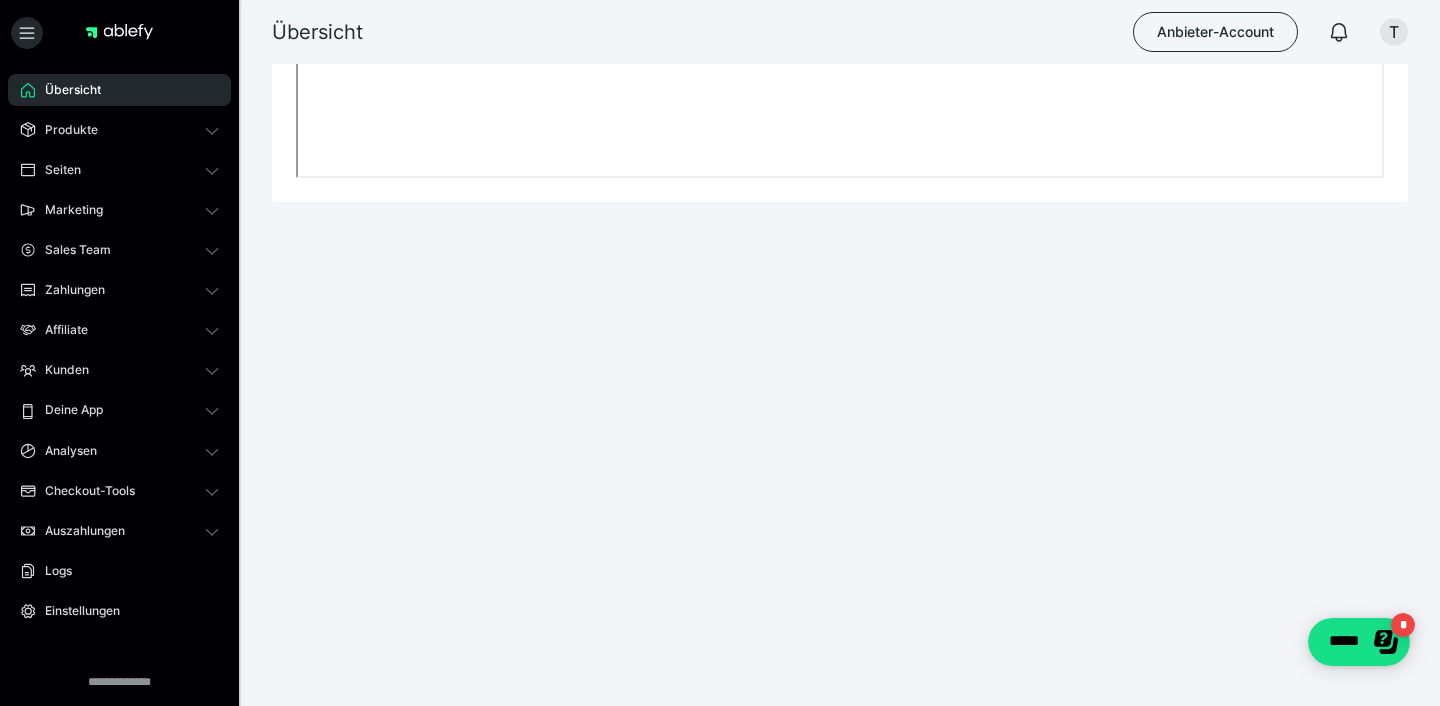 scroll, scrollTop: 800, scrollLeft: 0, axis: vertical 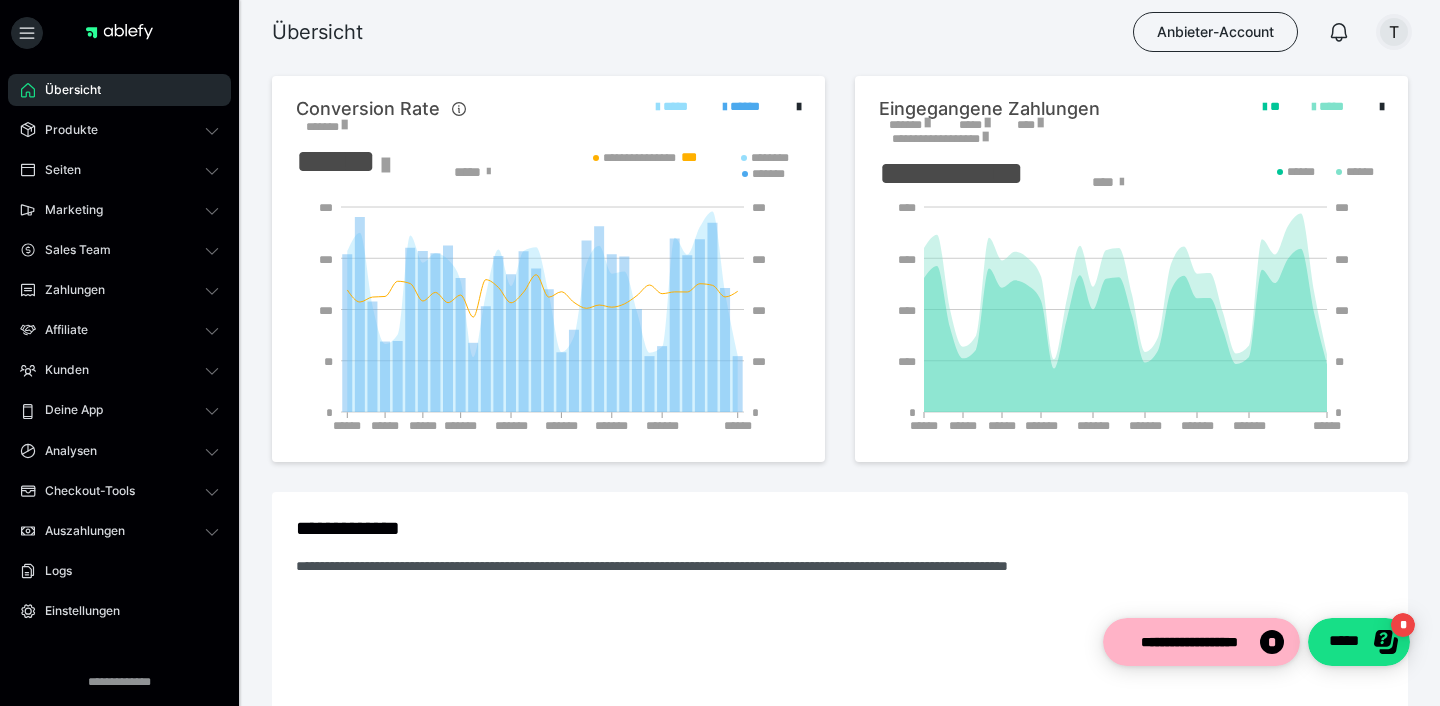 click on "T" at bounding box center (1394, 32) 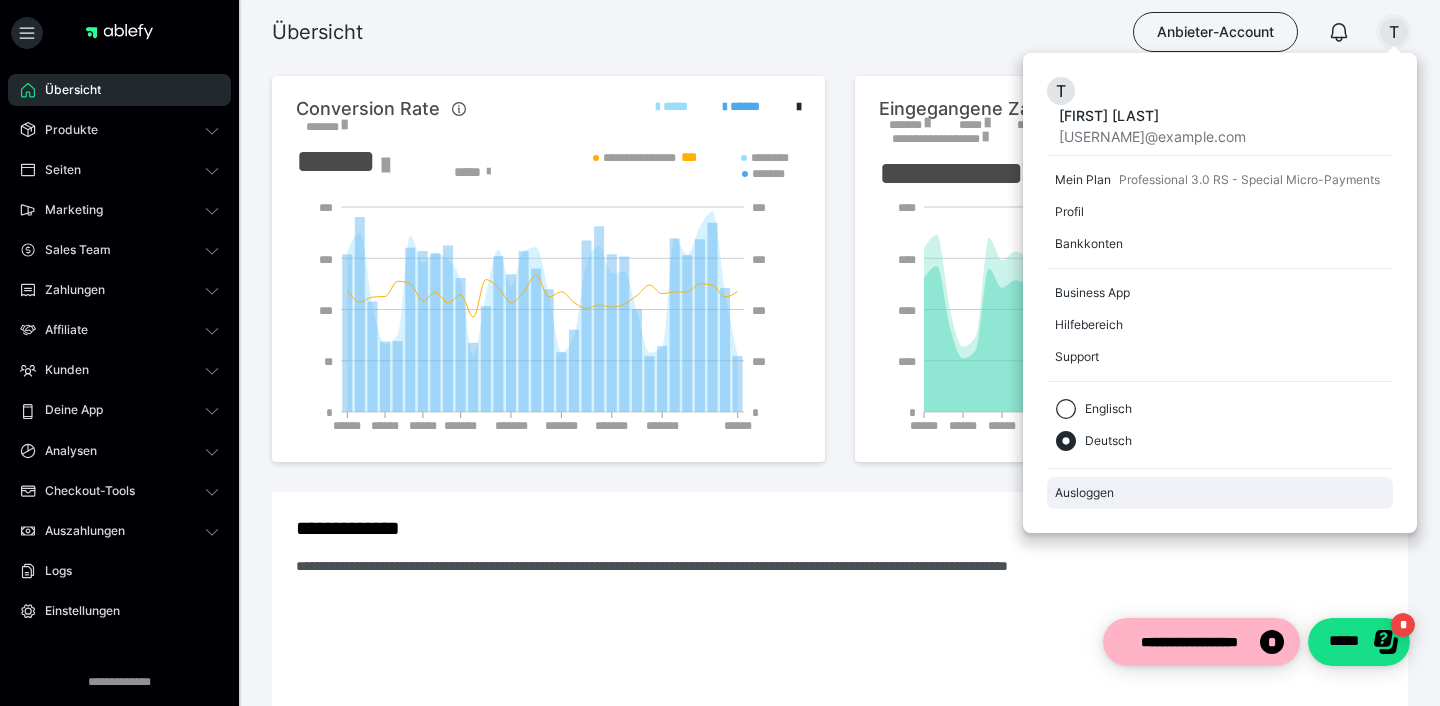 click on "Ausloggen" at bounding box center (1220, 493) 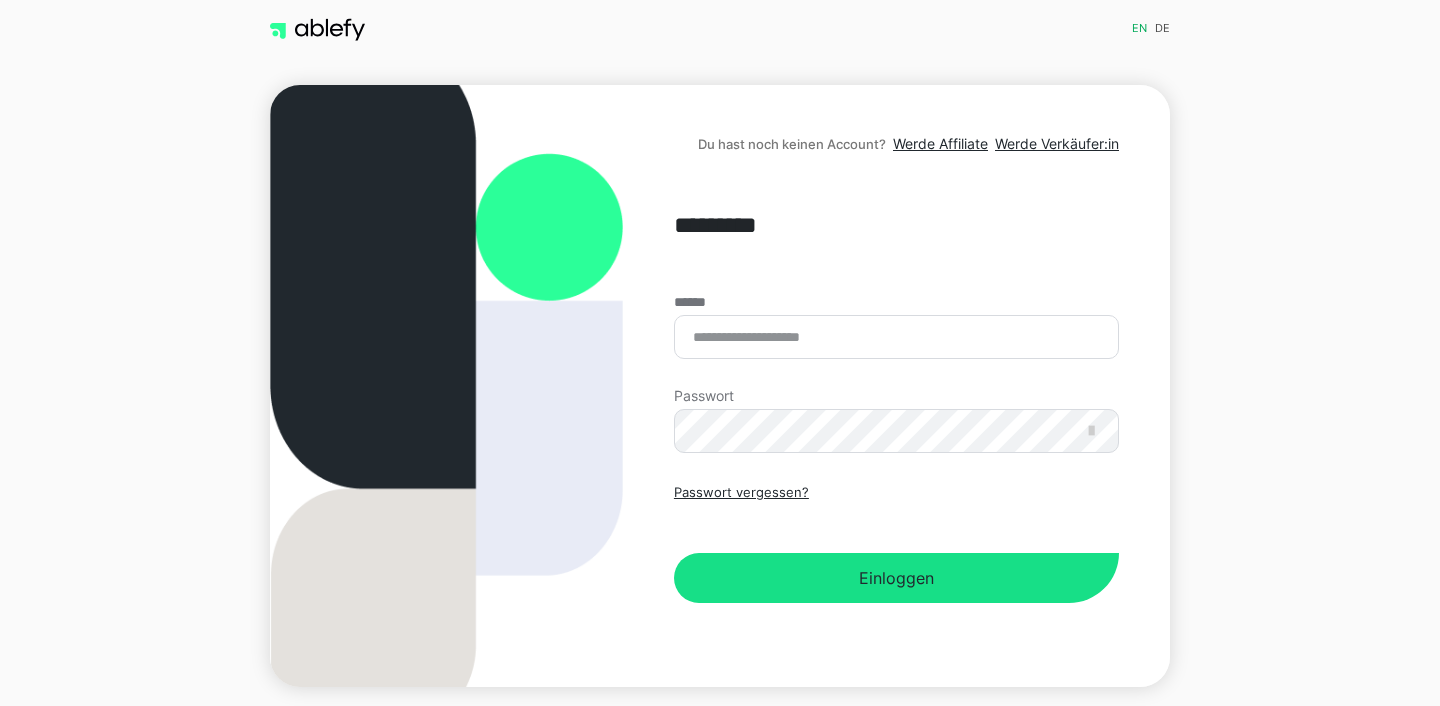 scroll, scrollTop: 0, scrollLeft: 0, axis: both 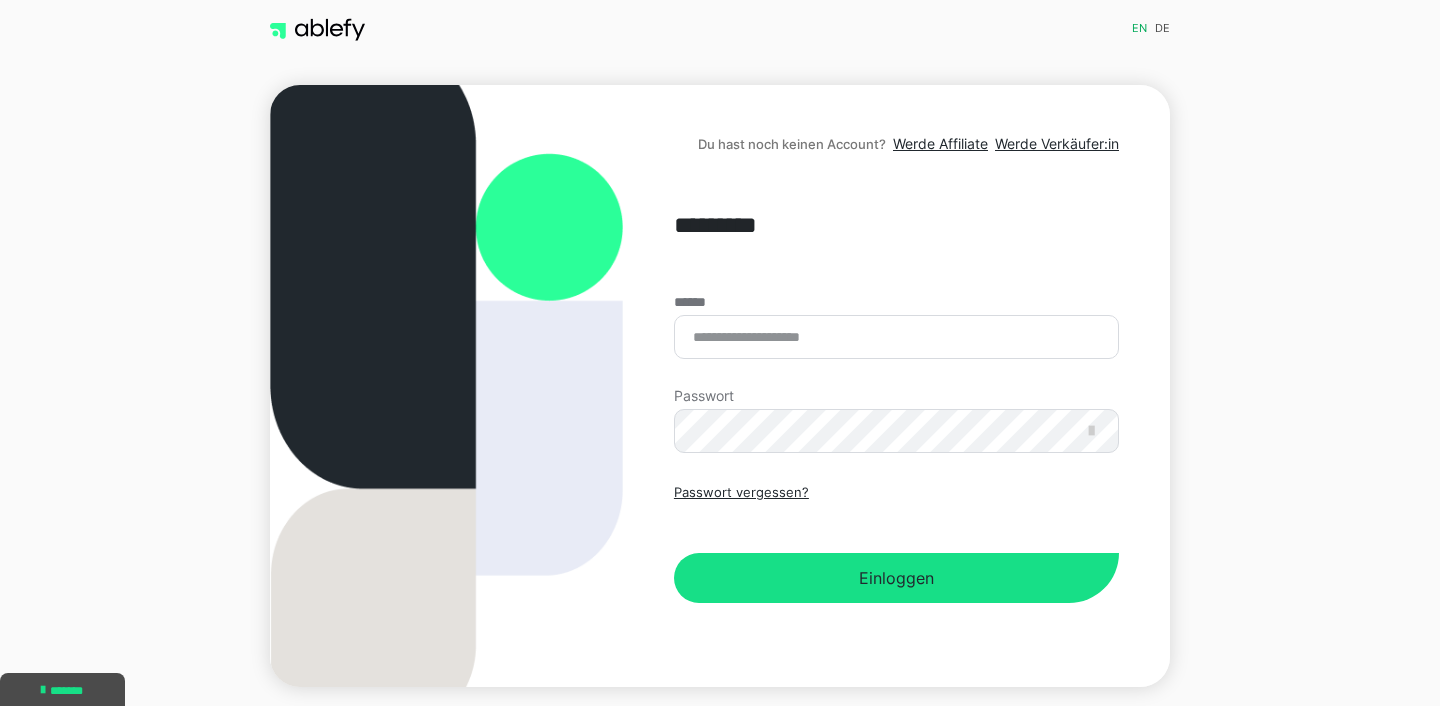 click on "****** Passwort Passwort vergessen? Einloggen" at bounding box center [896, 449] 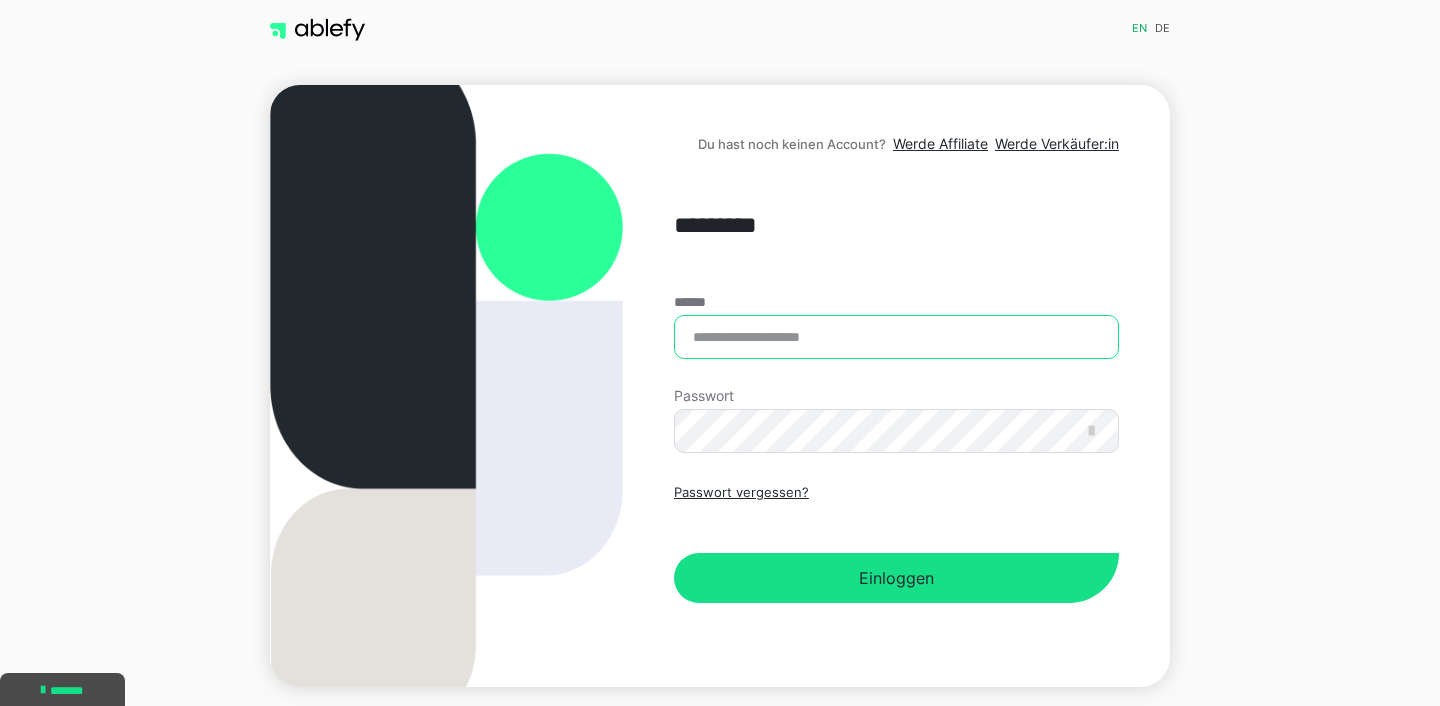 click on "******" at bounding box center [896, 337] 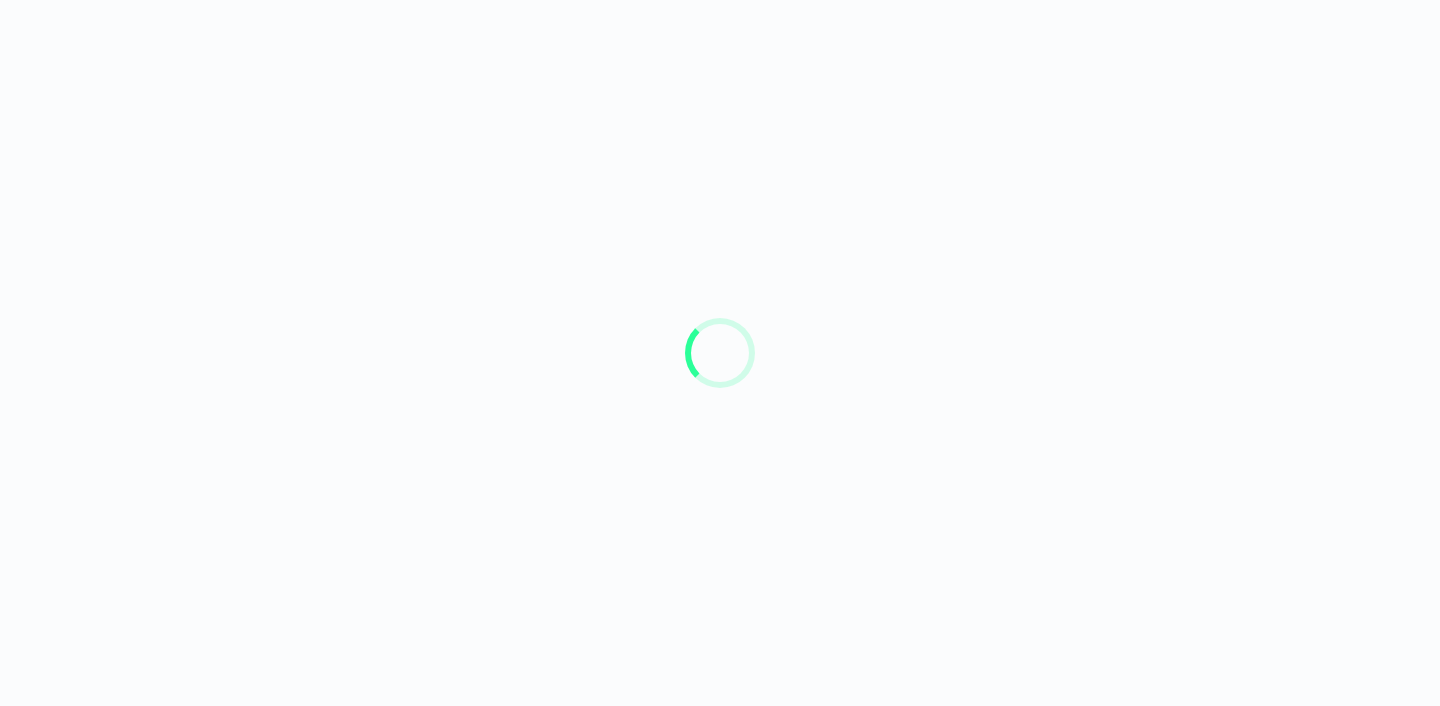 scroll, scrollTop: 0, scrollLeft: 0, axis: both 